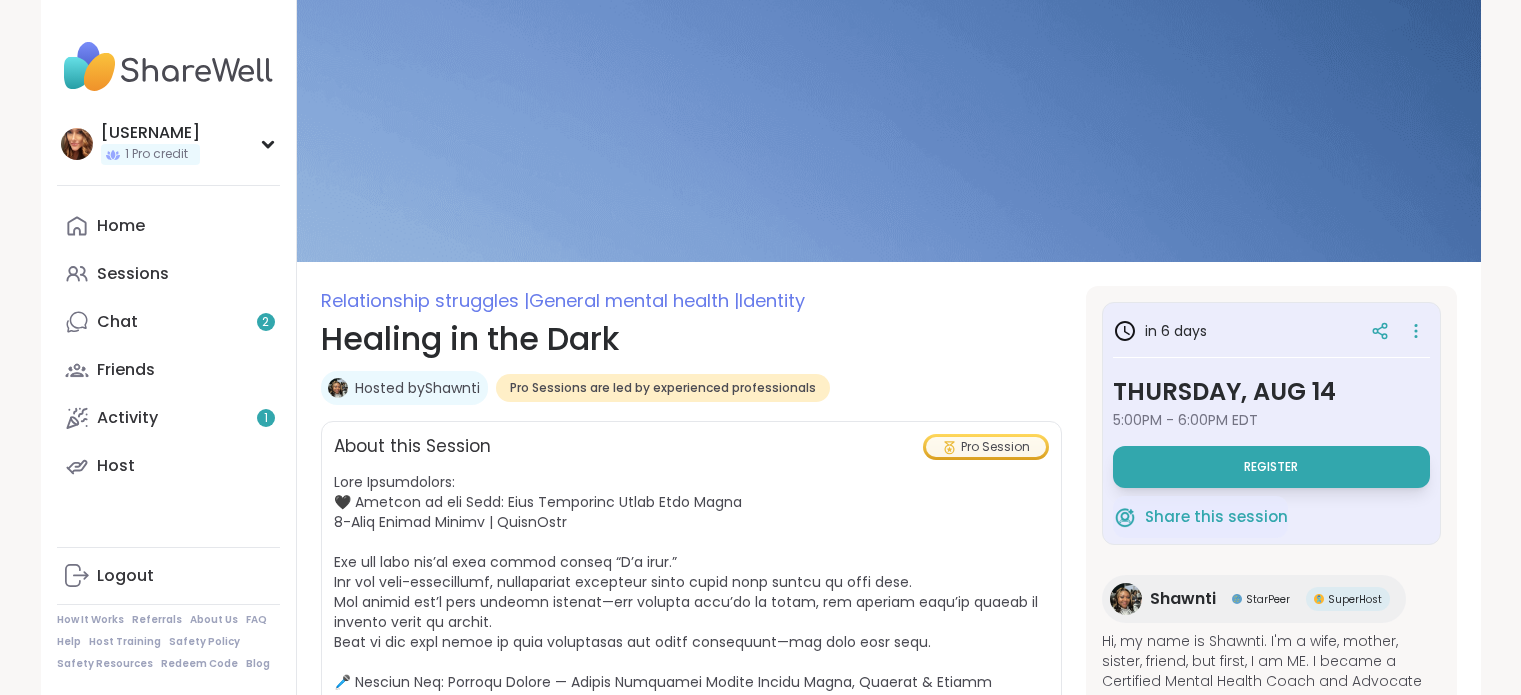 scroll, scrollTop: 1700, scrollLeft: 0, axis: vertical 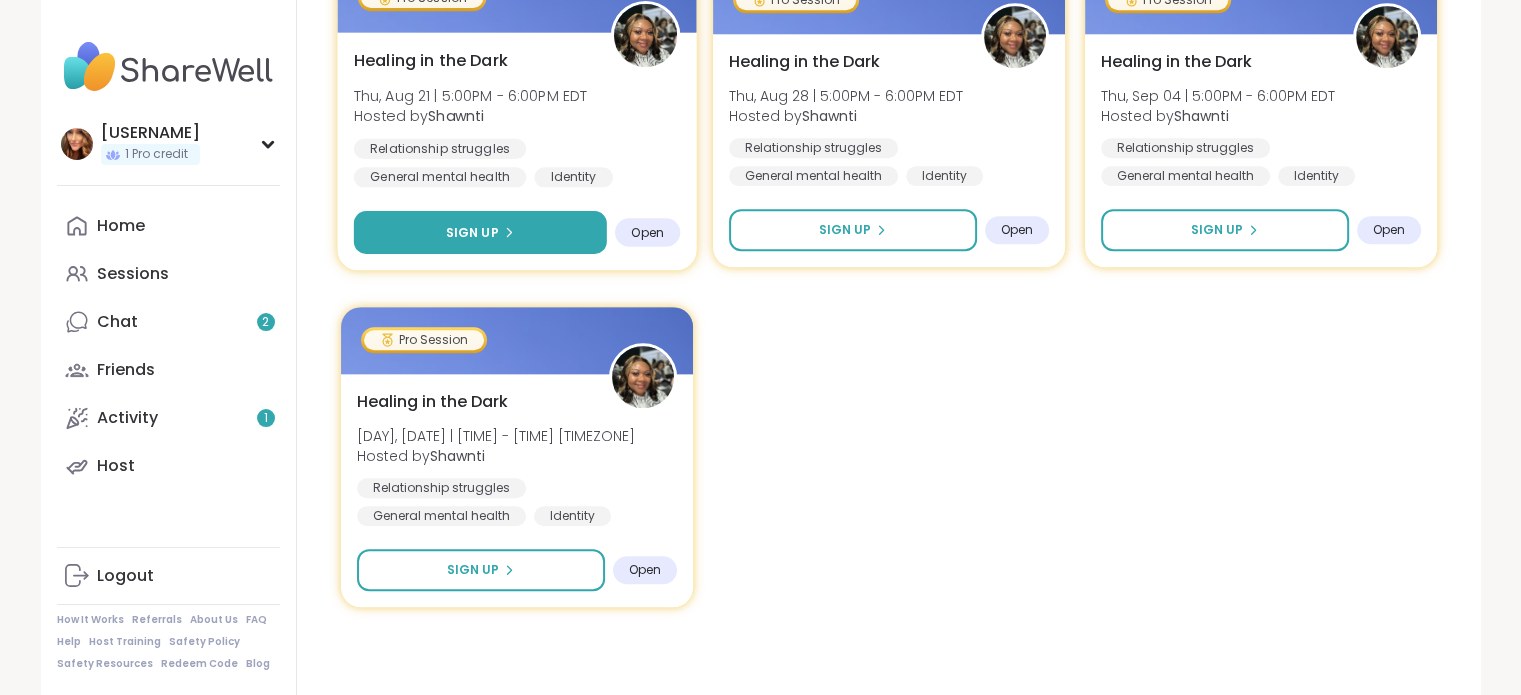 click on "Sign Up" at bounding box center [479, 232] 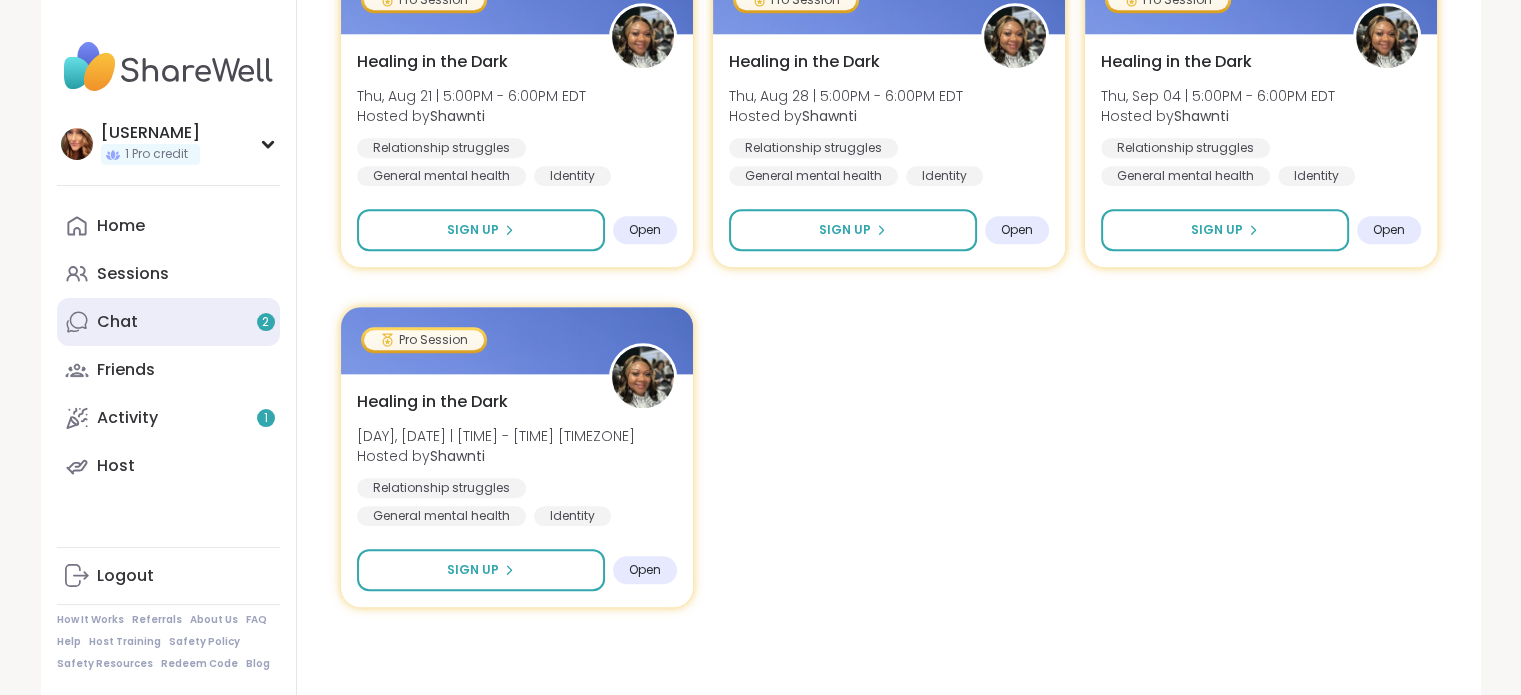 click on "Chat 2" at bounding box center [168, 322] 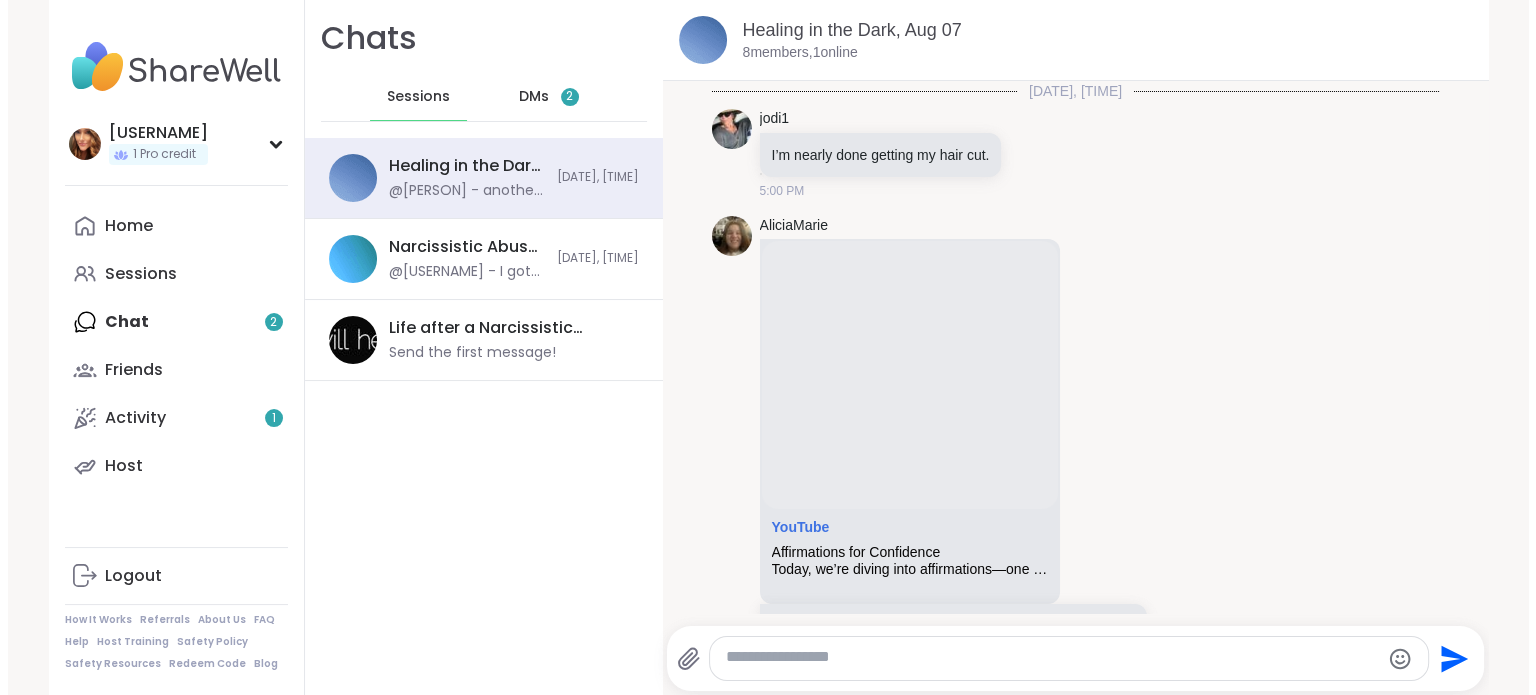 scroll, scrollTop: 0, scrollLeft: 0, axis: both 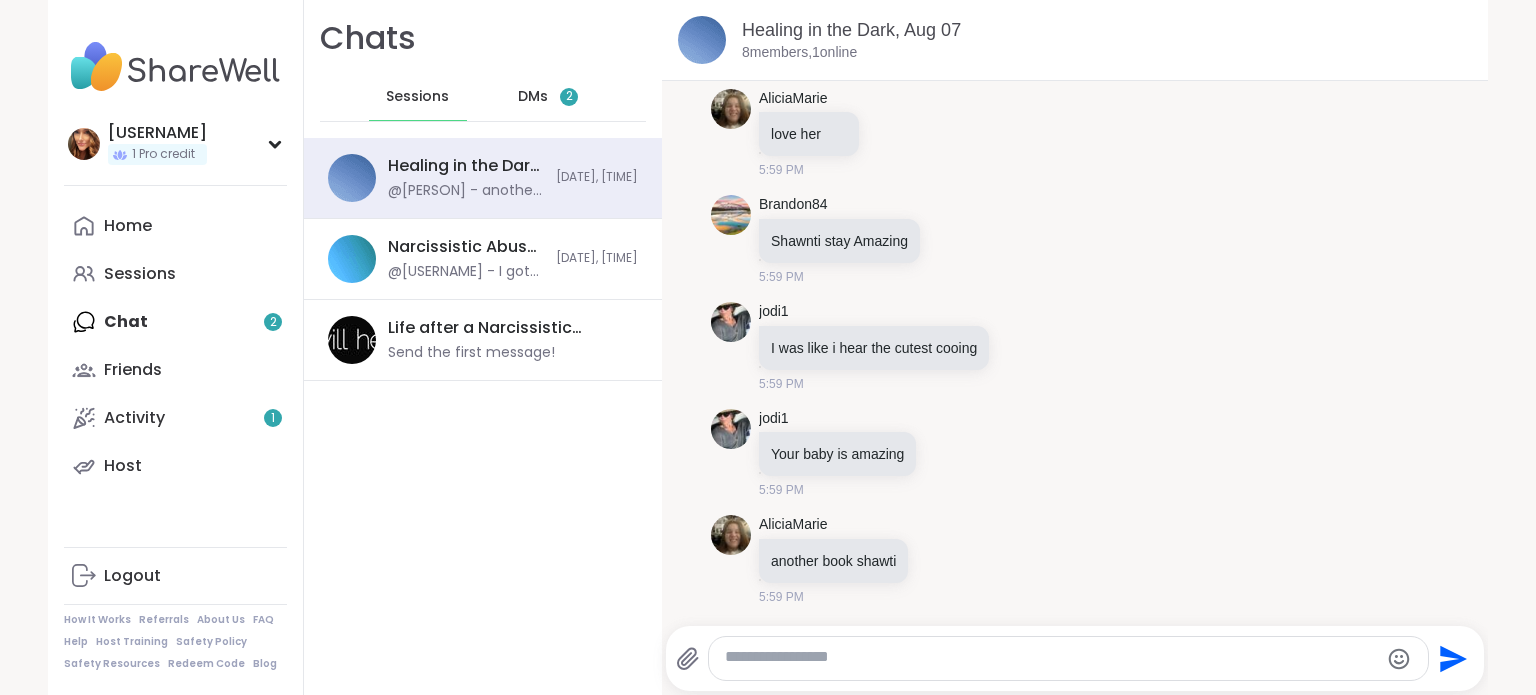 click on "DMs 2" at bounding box center [549, 97] 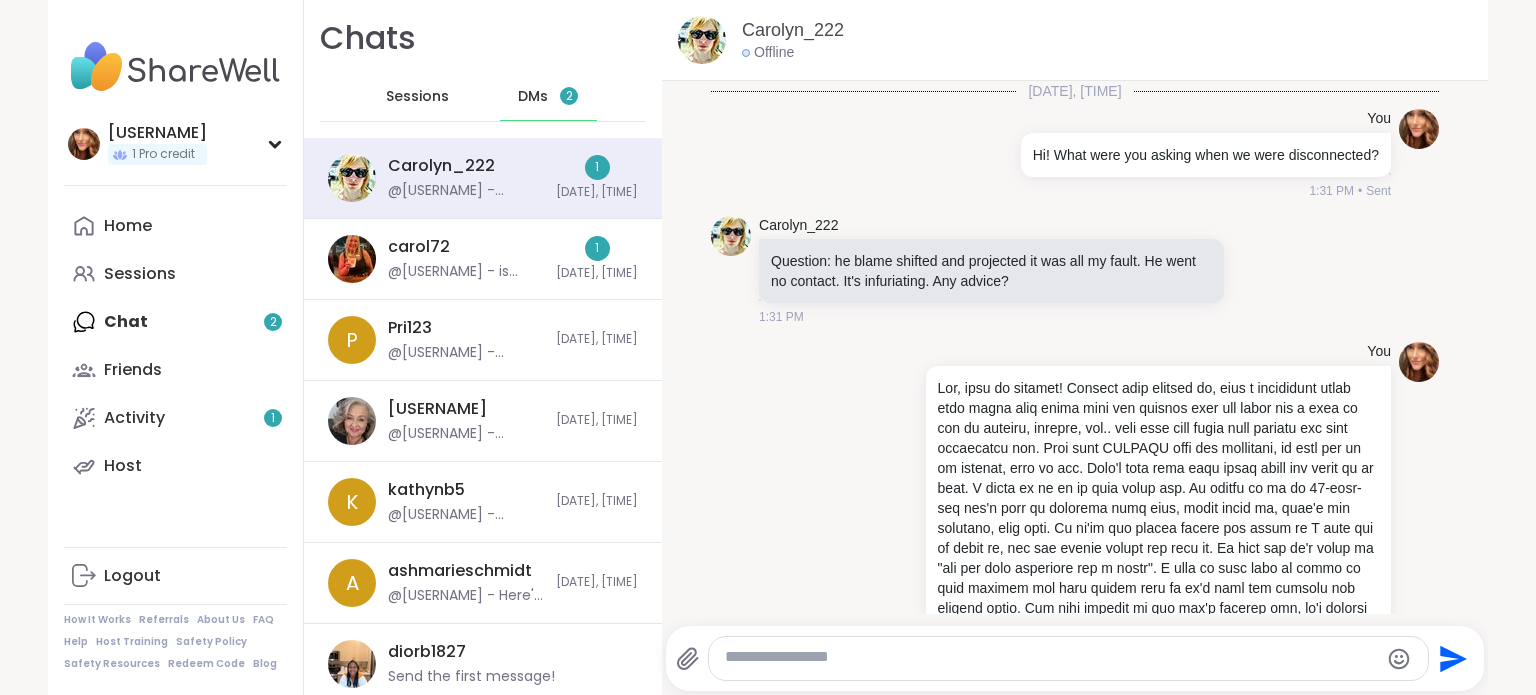 scroll, scrollTop: 3039, scrollLeft: 0, axis: vertical 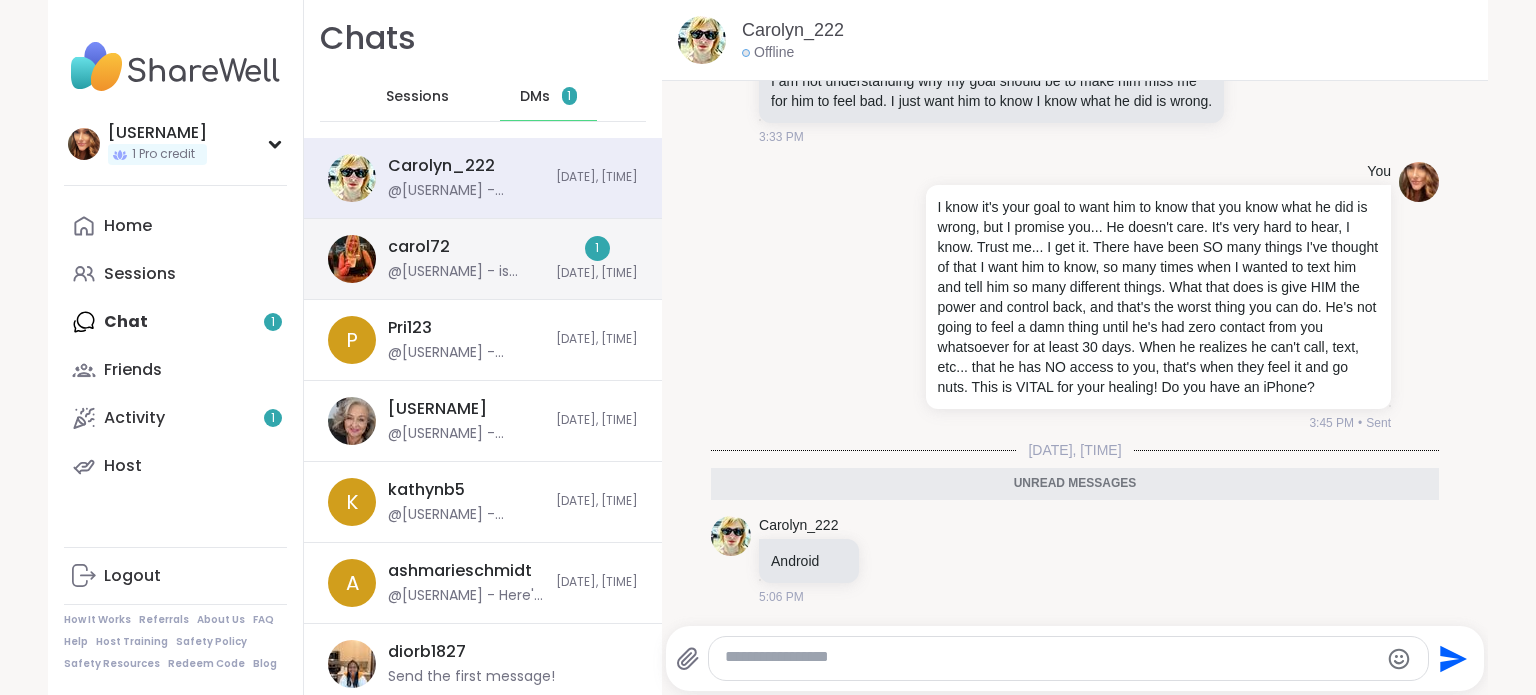 click on "@[USERNAME] - is there any way to do it earlier?" at bounding box center [466, 272] 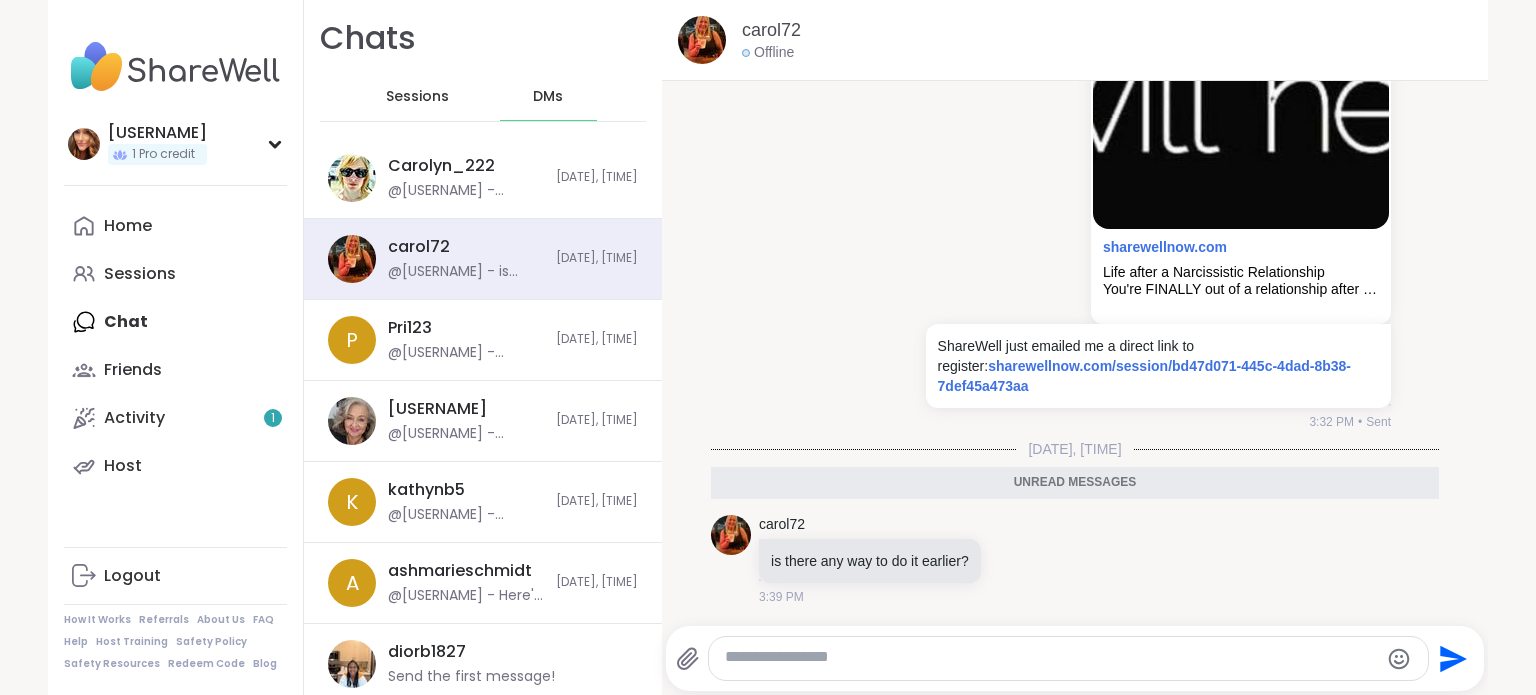 scroll, scrollTop: 3300, scrollLeft: 0, axis: vertical 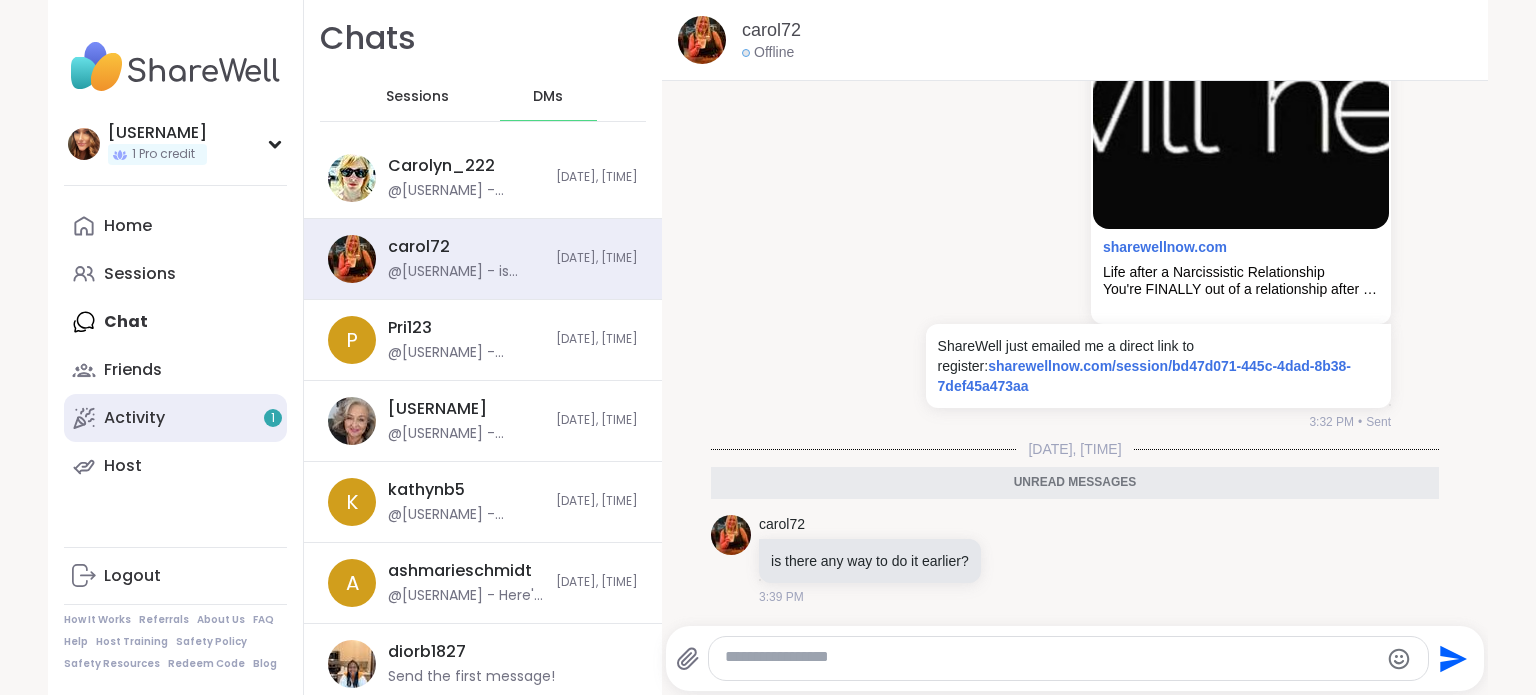 click on "Activity 1" at bounding box center [134, 418] 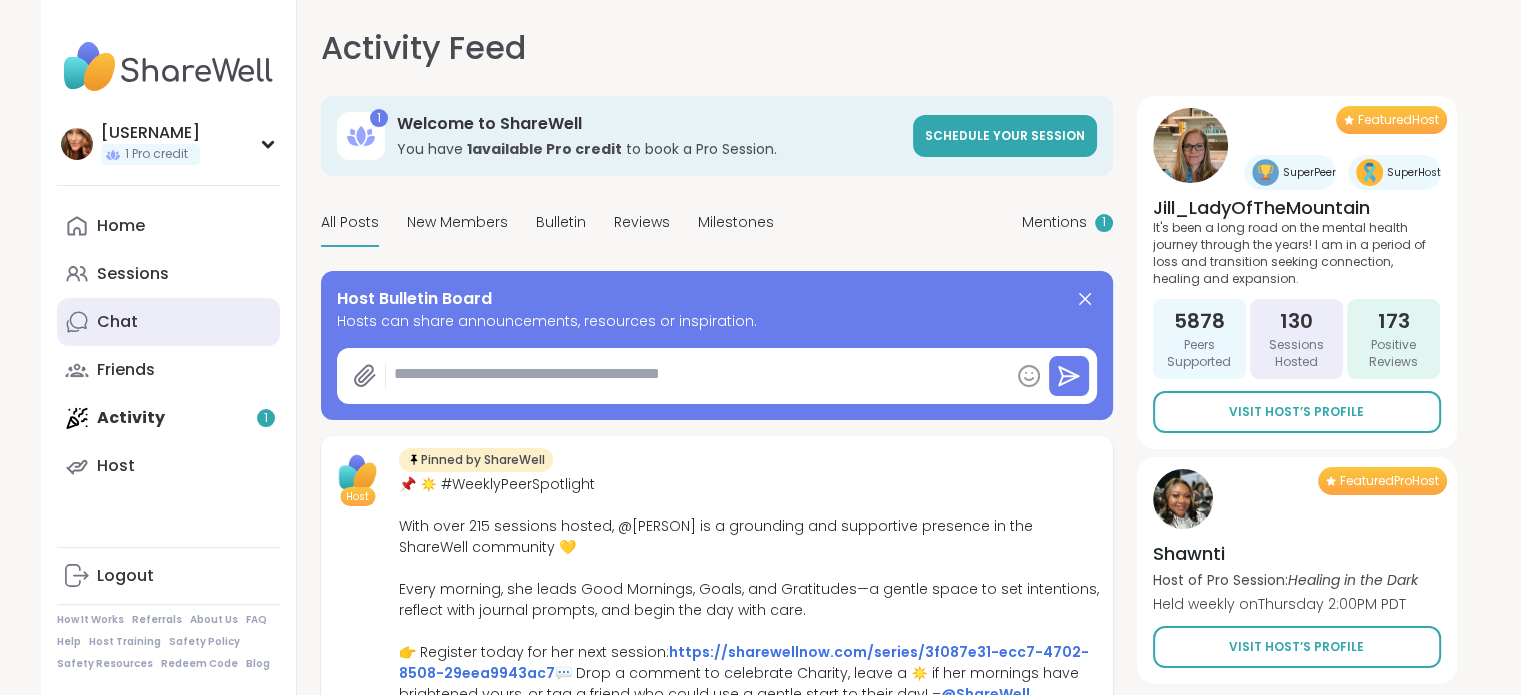 click on "Chat" at bounding box center (168, 322) 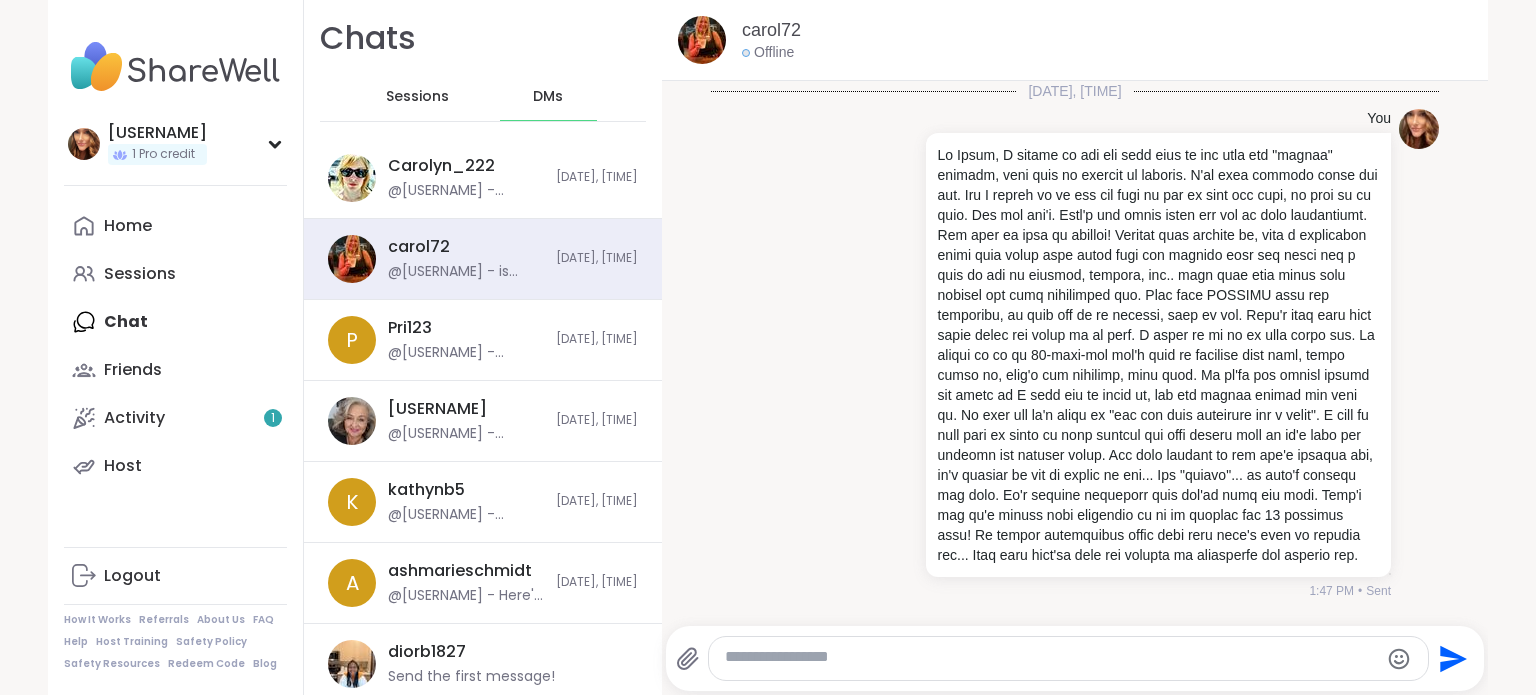 scroll, scrollTop: 3224, scrollLeft: 0, axis: vertical 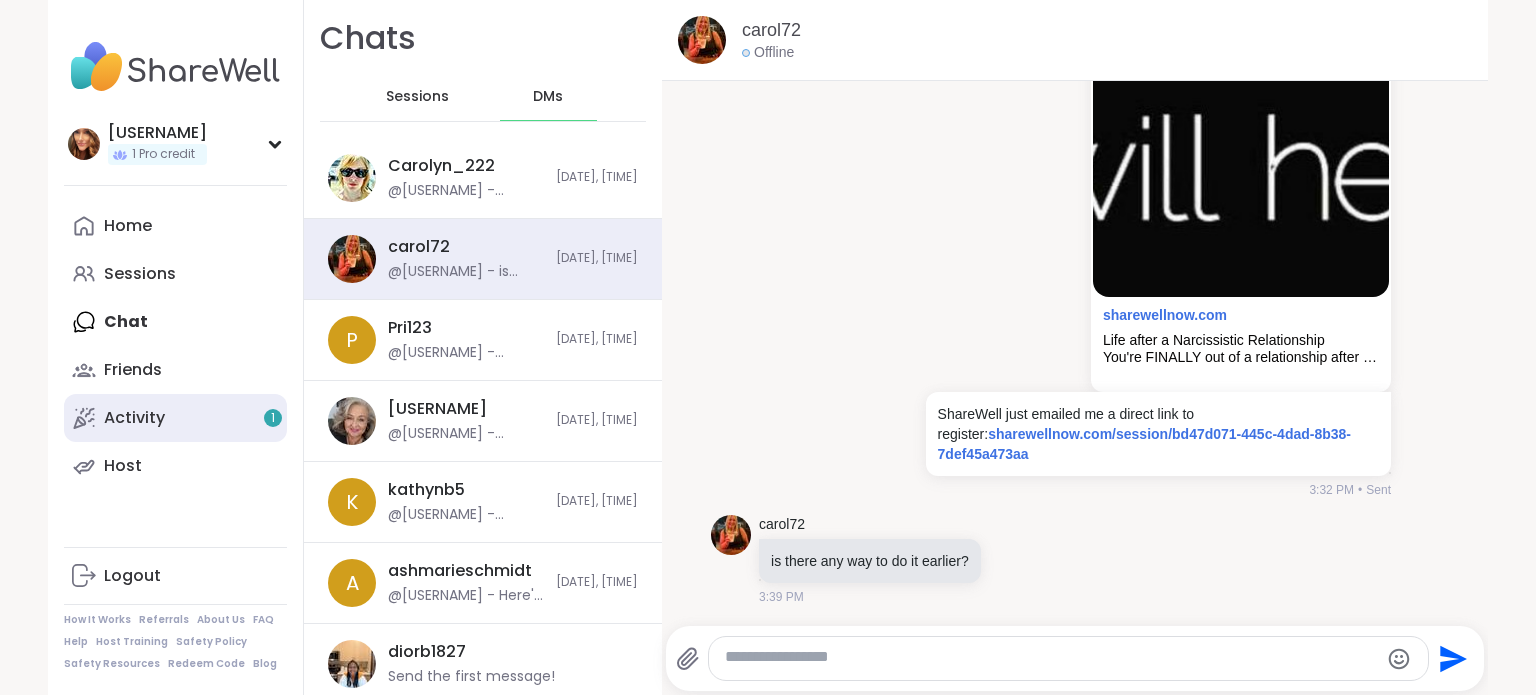 click on "Activity 1" at bounding box center (175, 418) 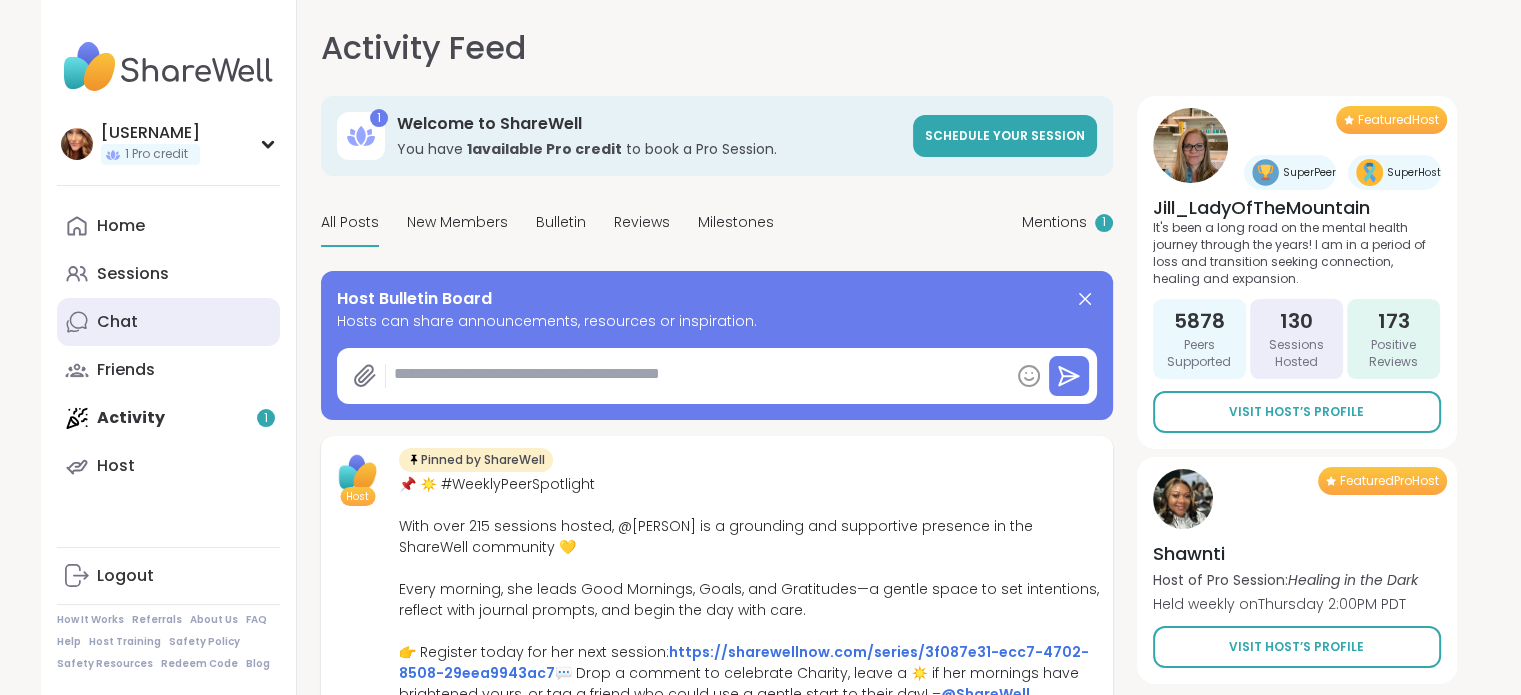 click on "Chat" at bounding box center (168, 322) 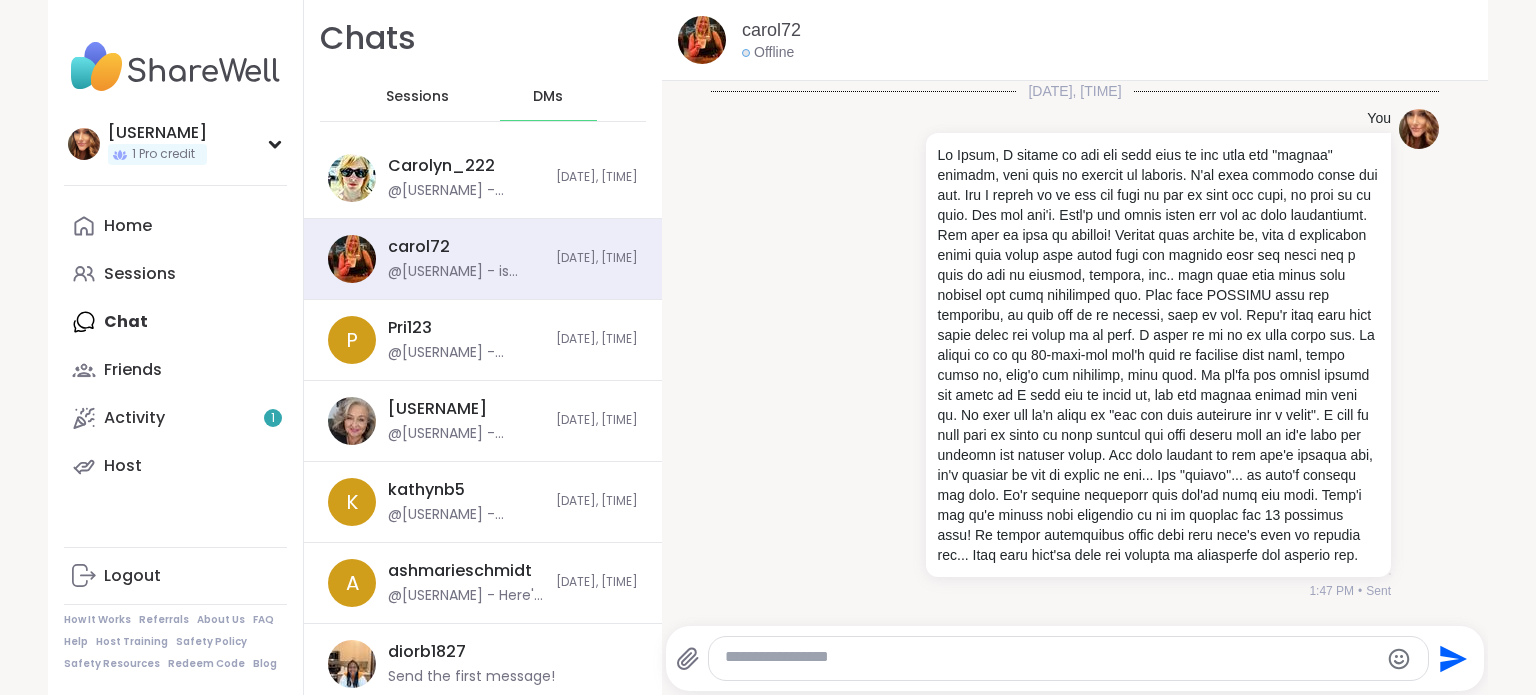 scroll, scrollTop: 3224, scrollLeft: 0, axis: vertical 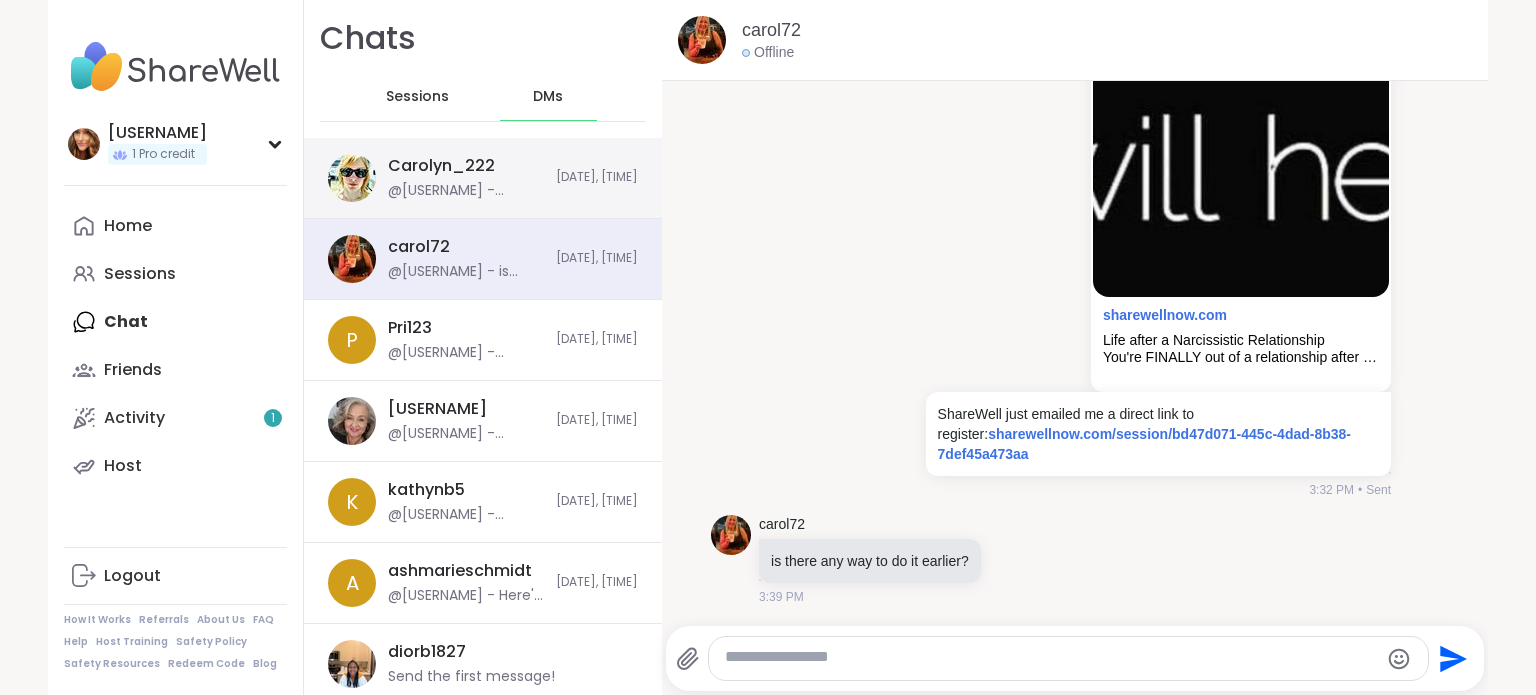 click on "@[USERNAME] - Android" at bounding box center [466, 191] 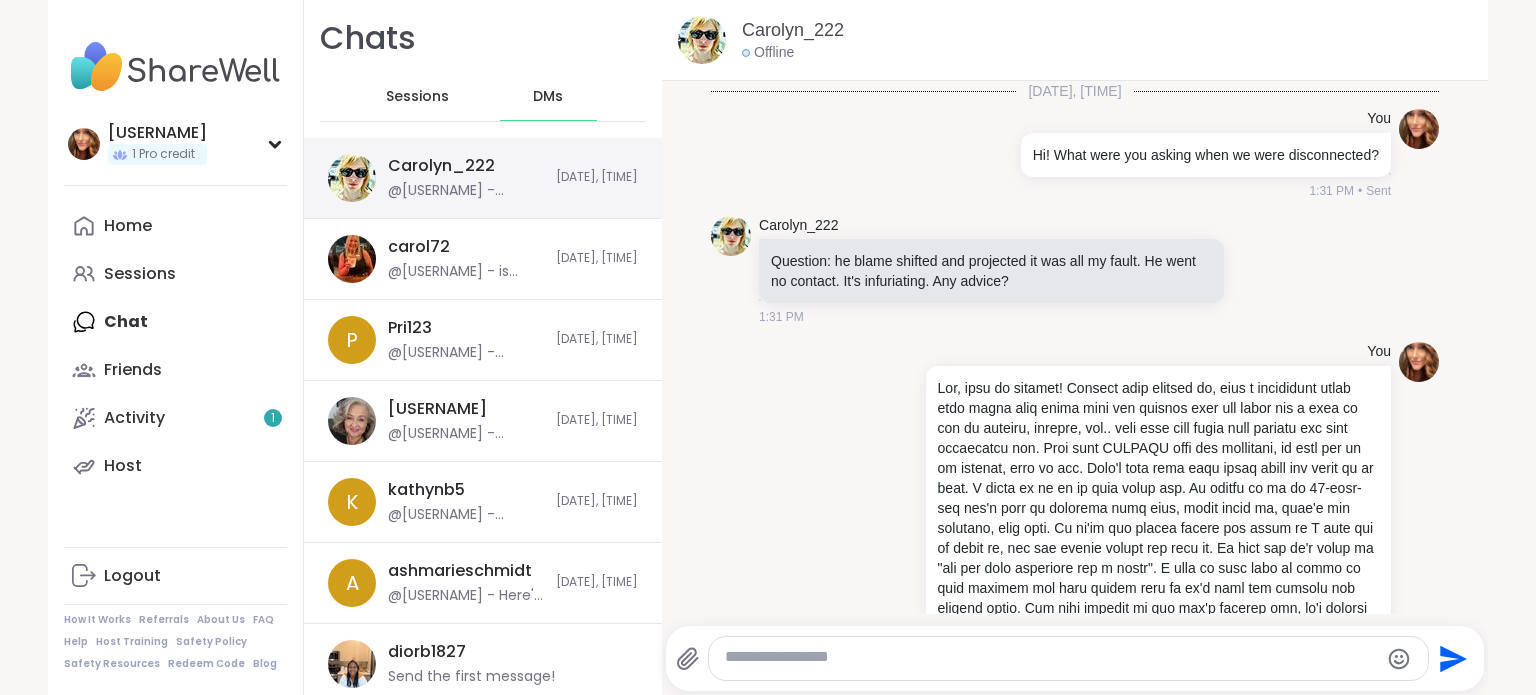 scroll, scrollTop: 2962, scrollLeft: 0, axis: vertical 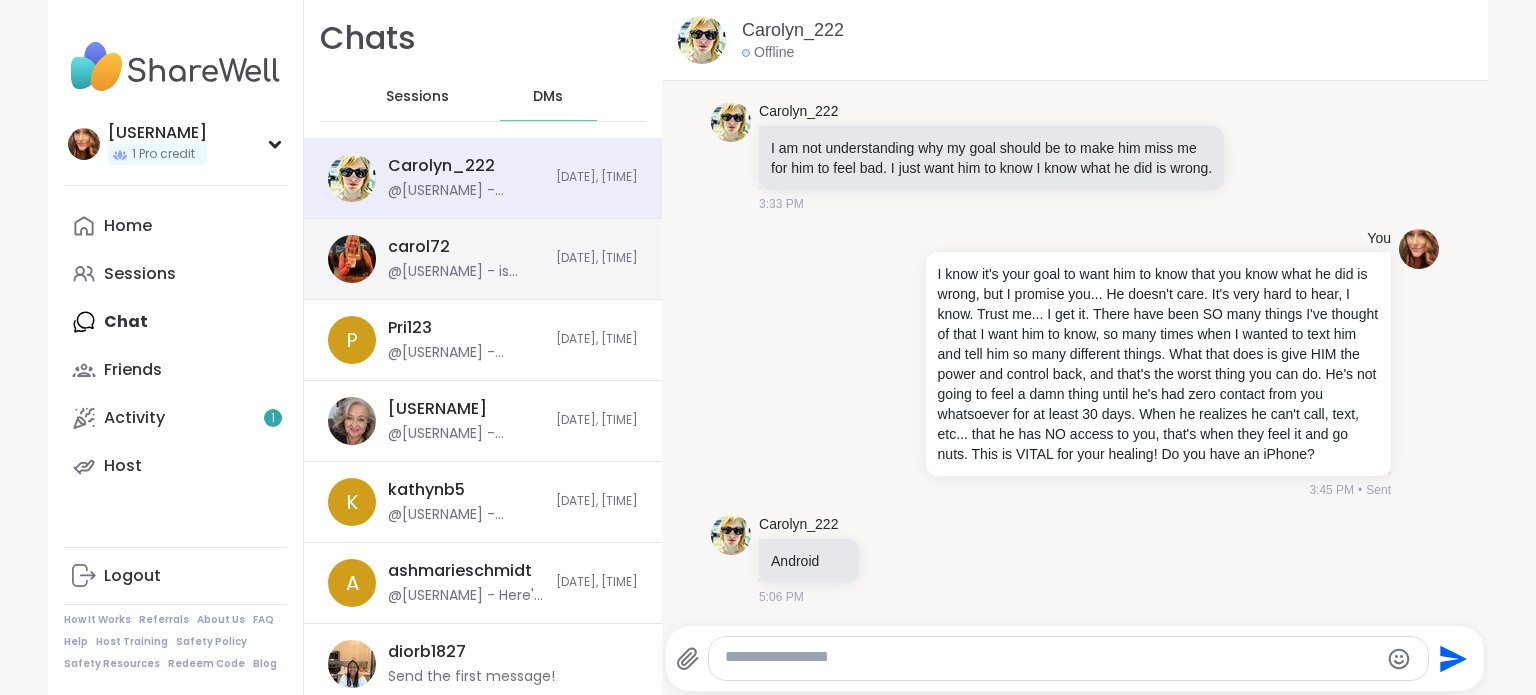 click on "carol72" at bounding box center (419, 247) 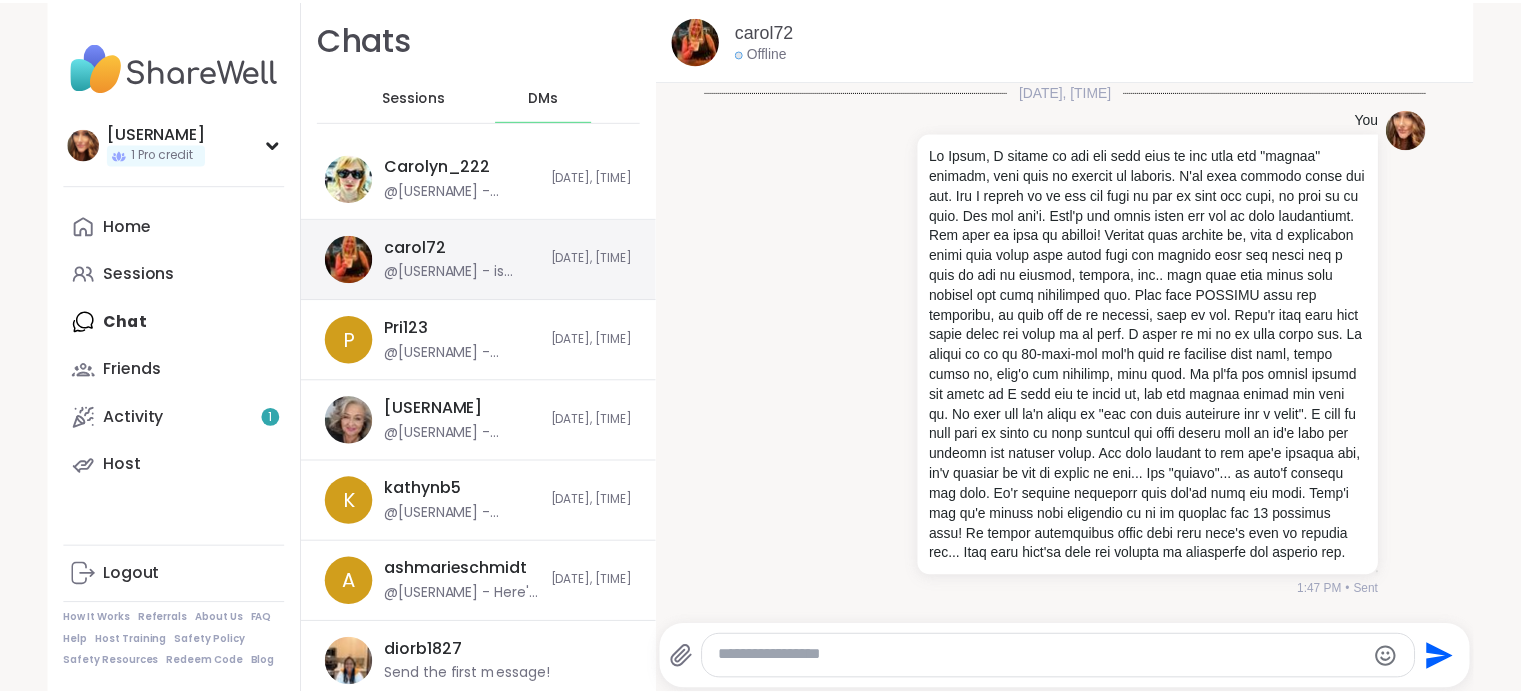 scroll, scrollTop: 3224, scrollLeft: 0, axis: vertical 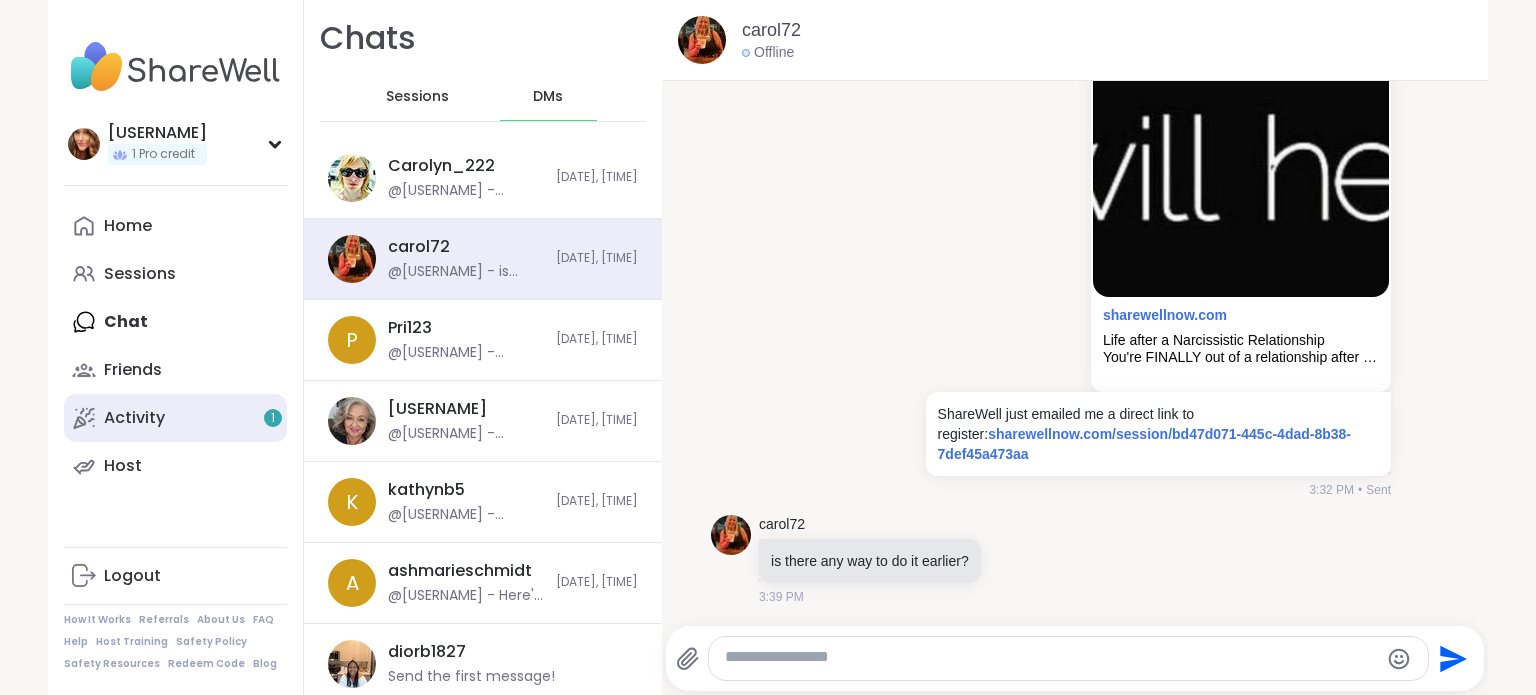 click on "Activity 1" at bounding box center (134, 418) 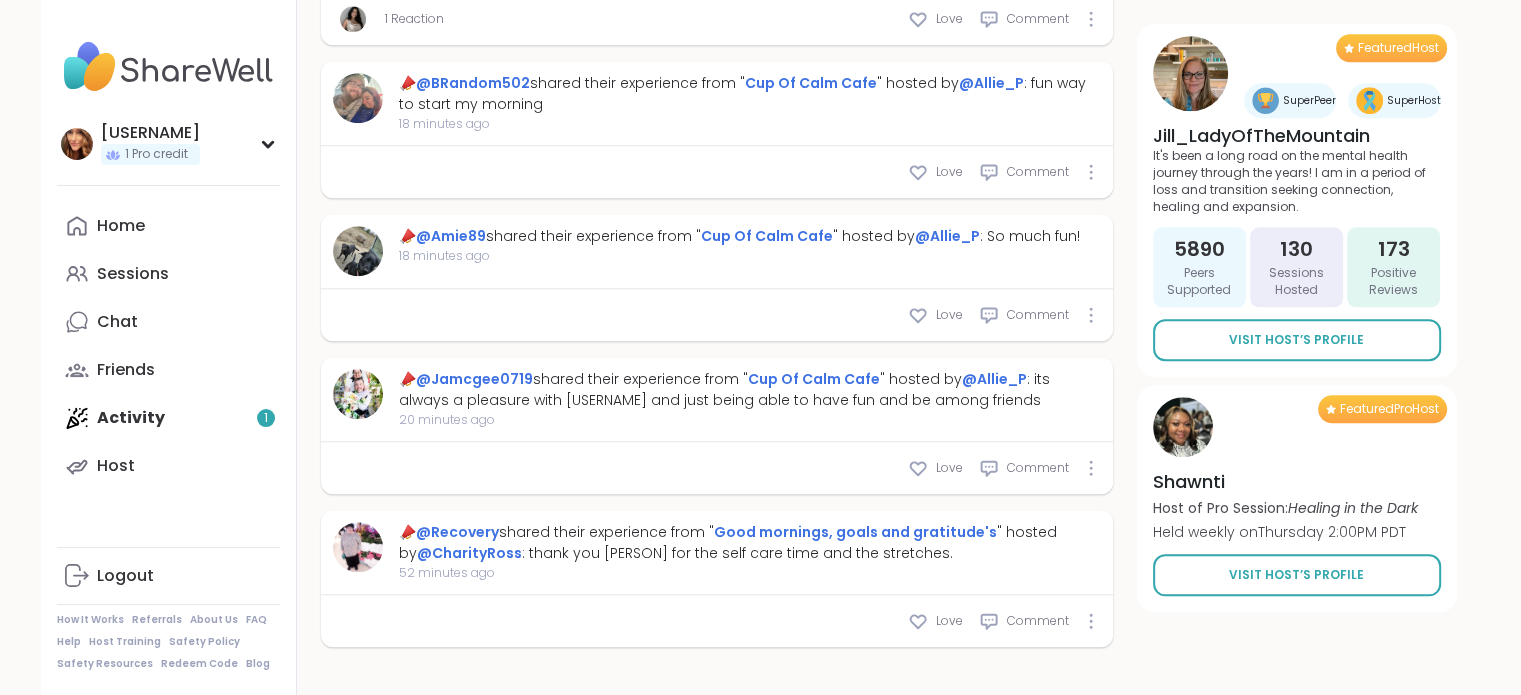 scroll, scrollTop: 2000, scrollLeft: 0, axis: vertical 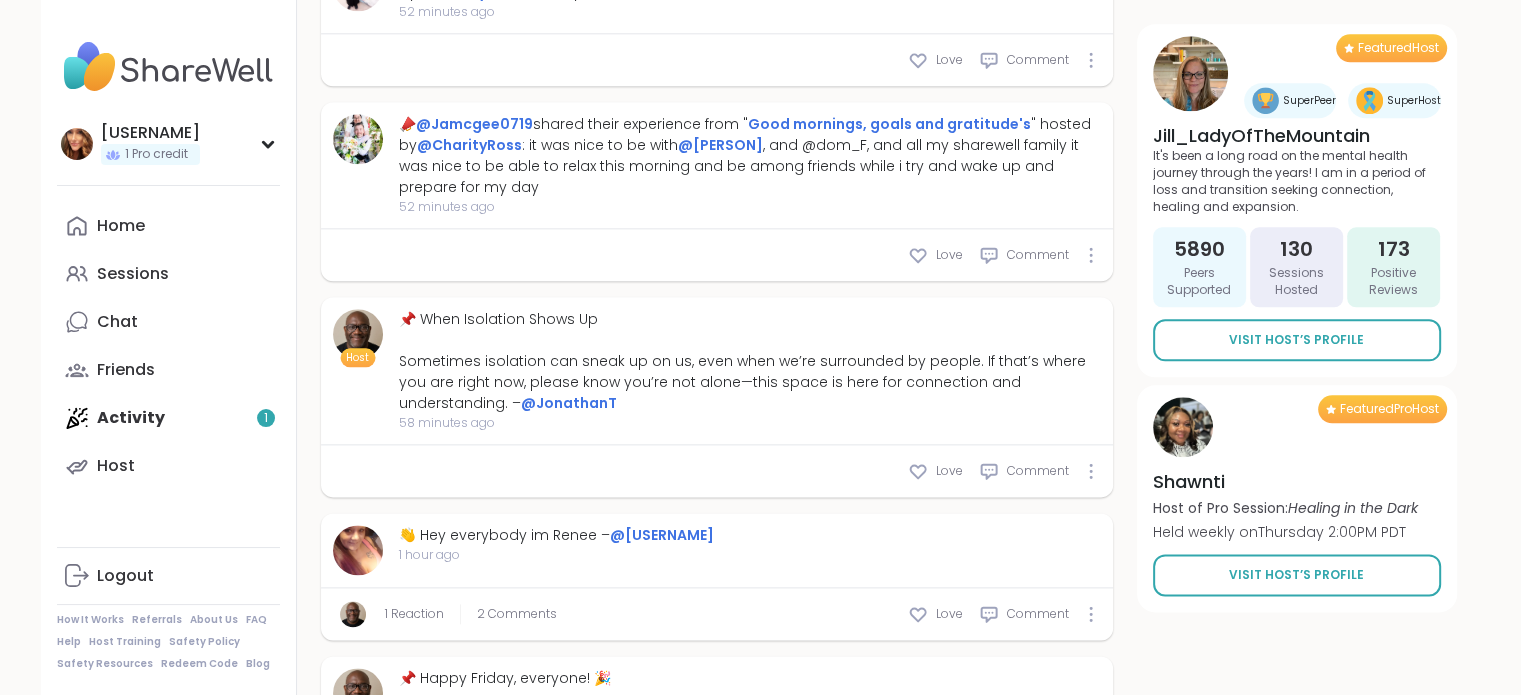 type on "*" 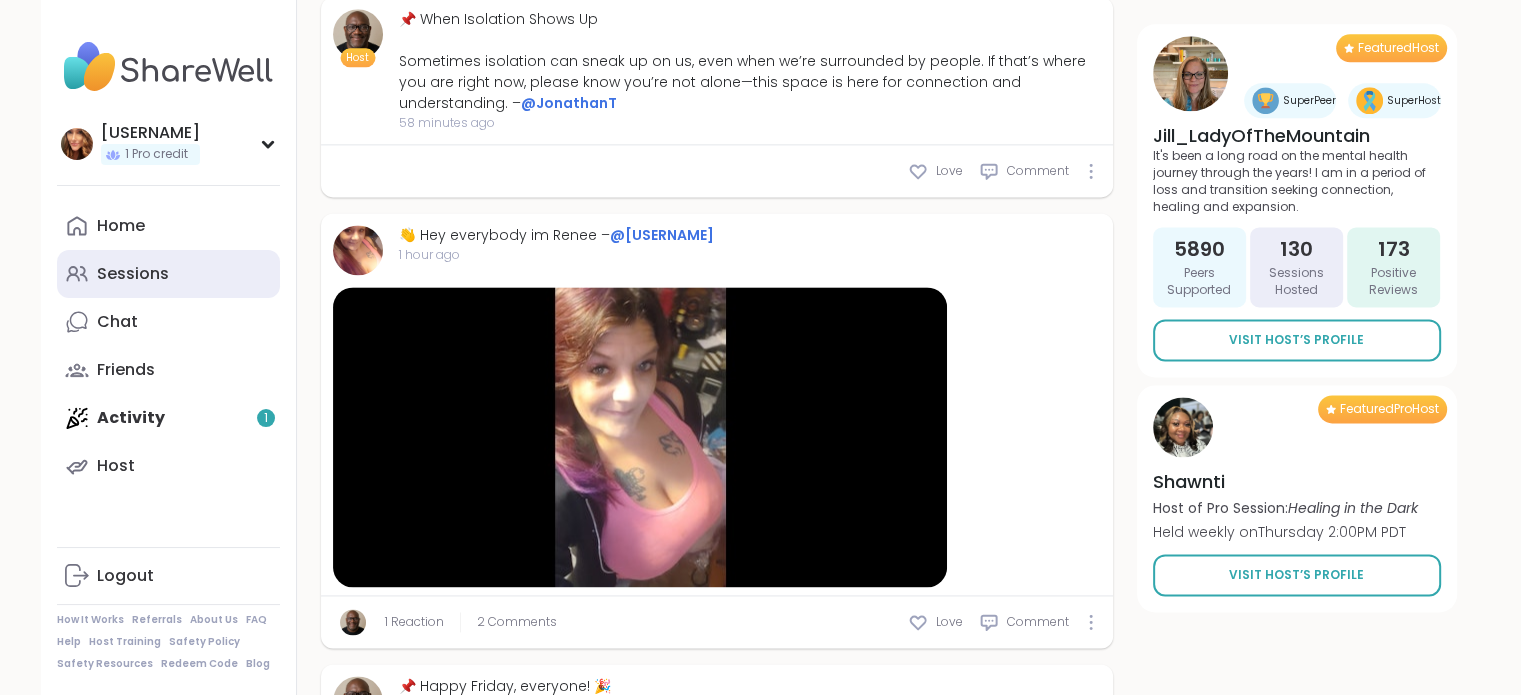 click on "Sessions" at bounding box center (133, 274) 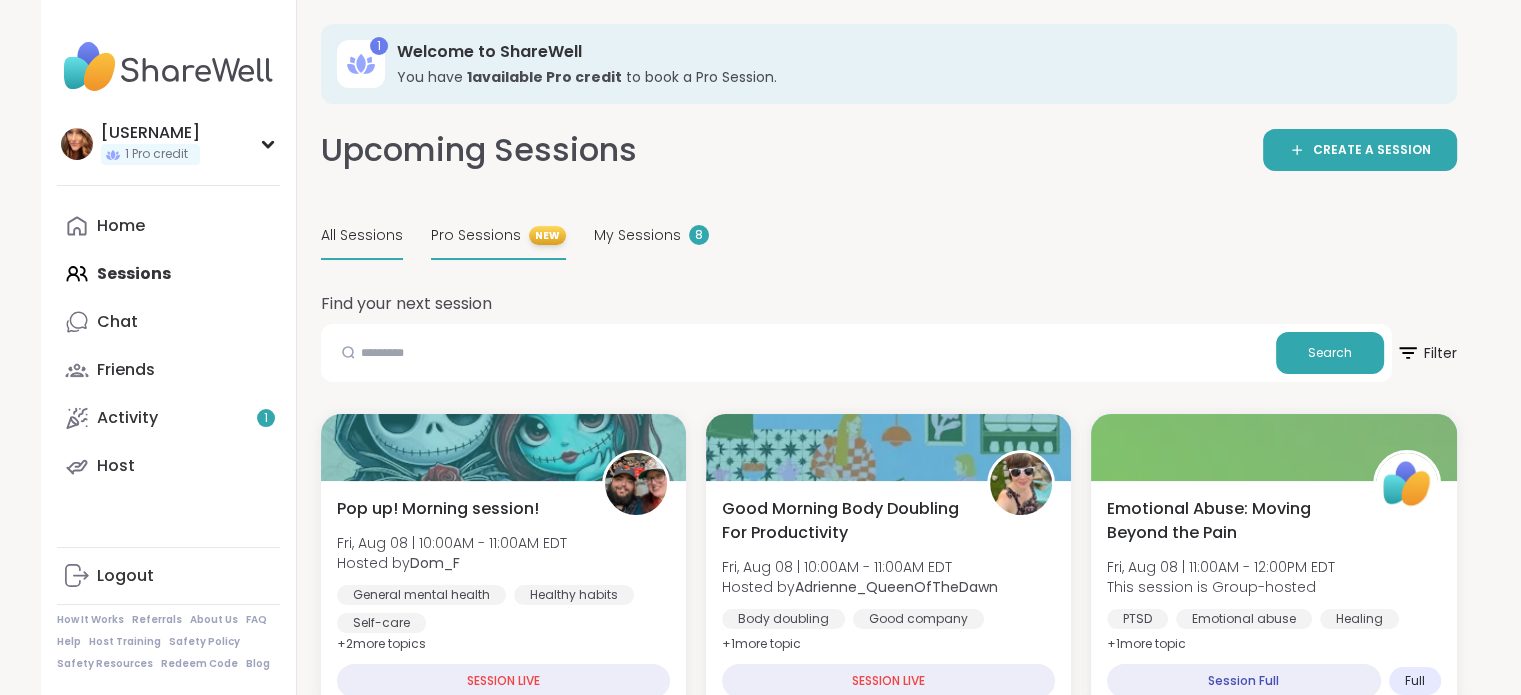 click on "Pro Sessions" at bounding box center [476, 235] 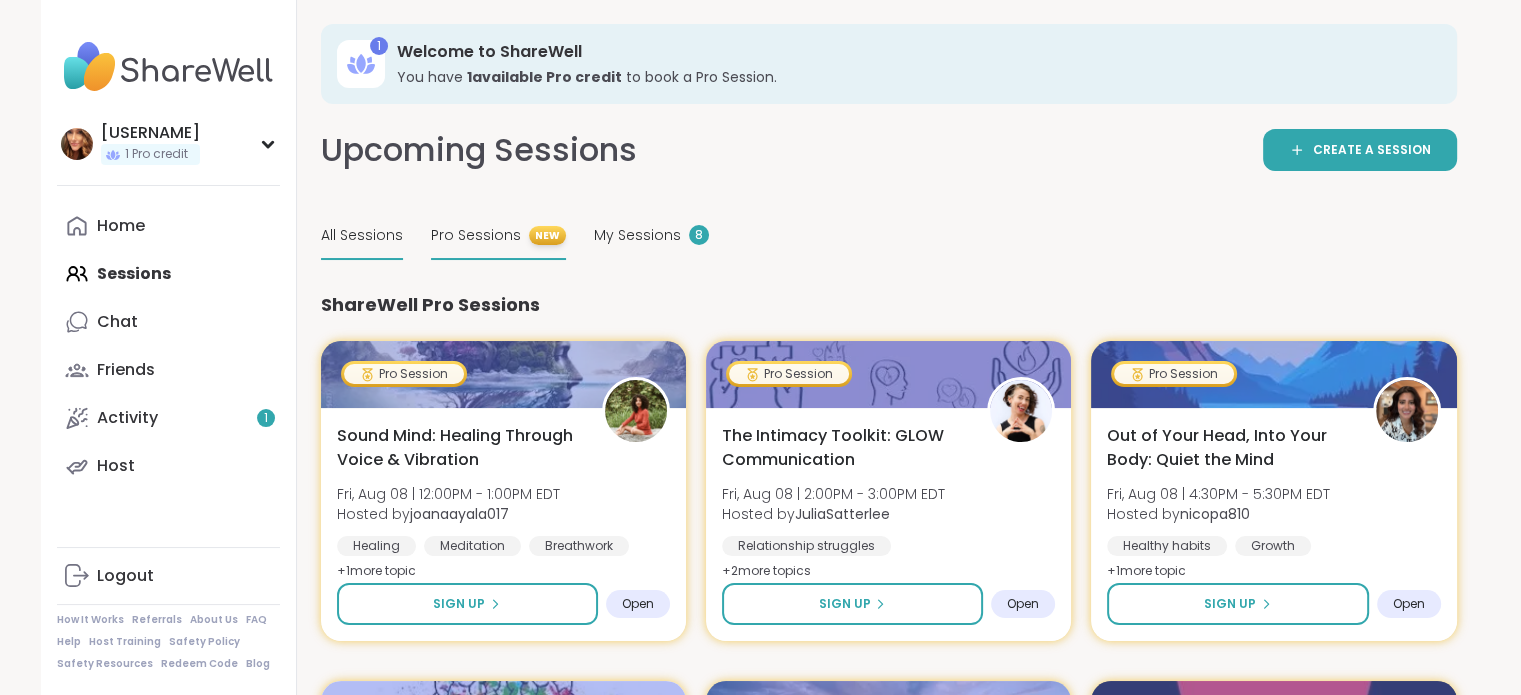 click on "All Sessions" at bounding box center [362, 235] 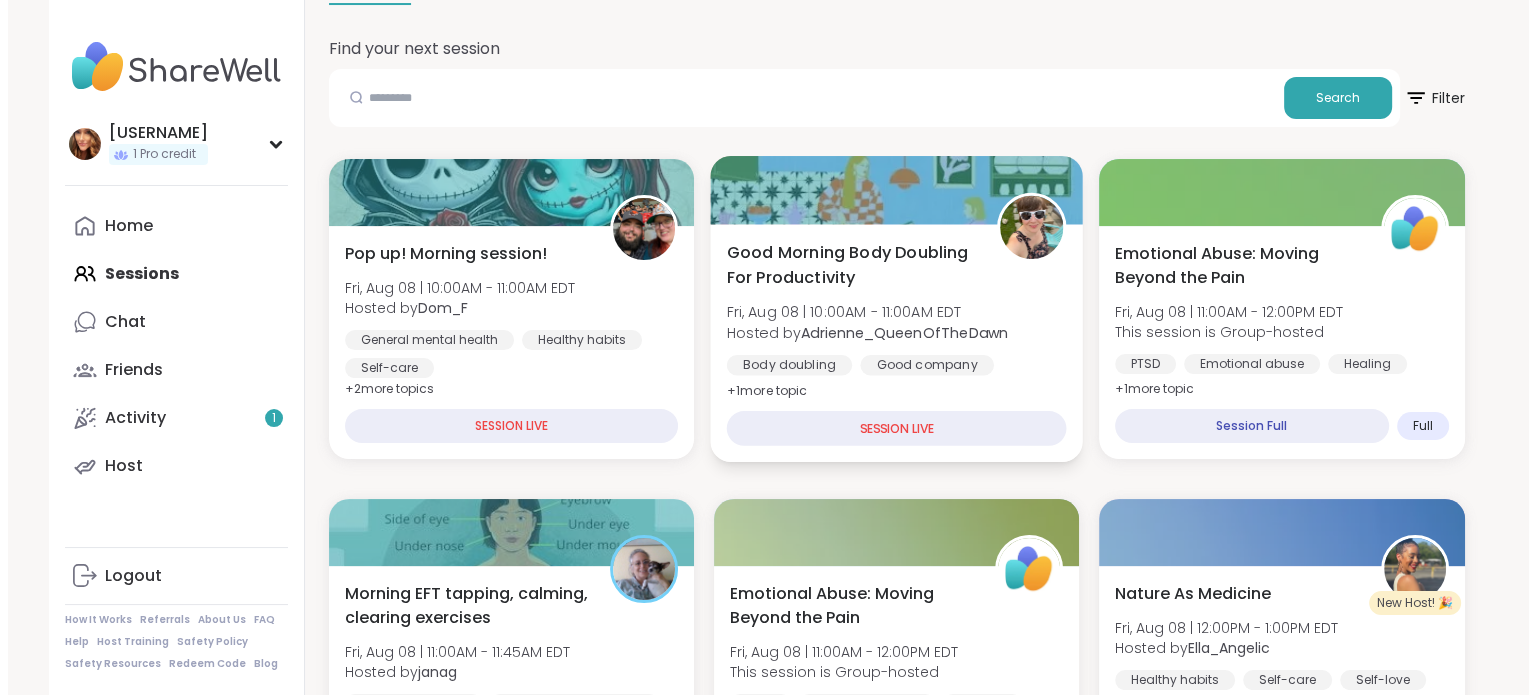 scroll, scrollTop: 300, scrollLeft: 0, axis: vertical 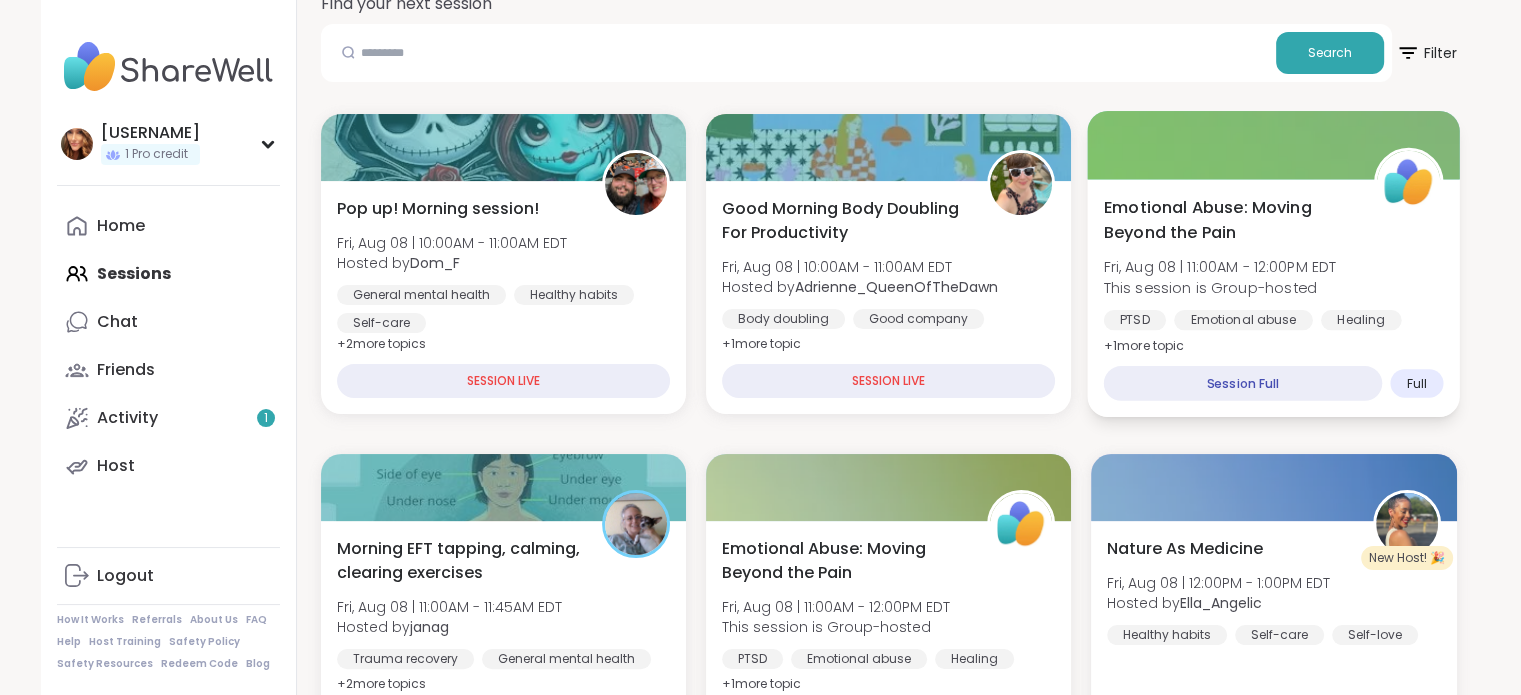 click on "Emotional Abuse: Moving Beyond the Pain" at bounding box center [1228, 219] 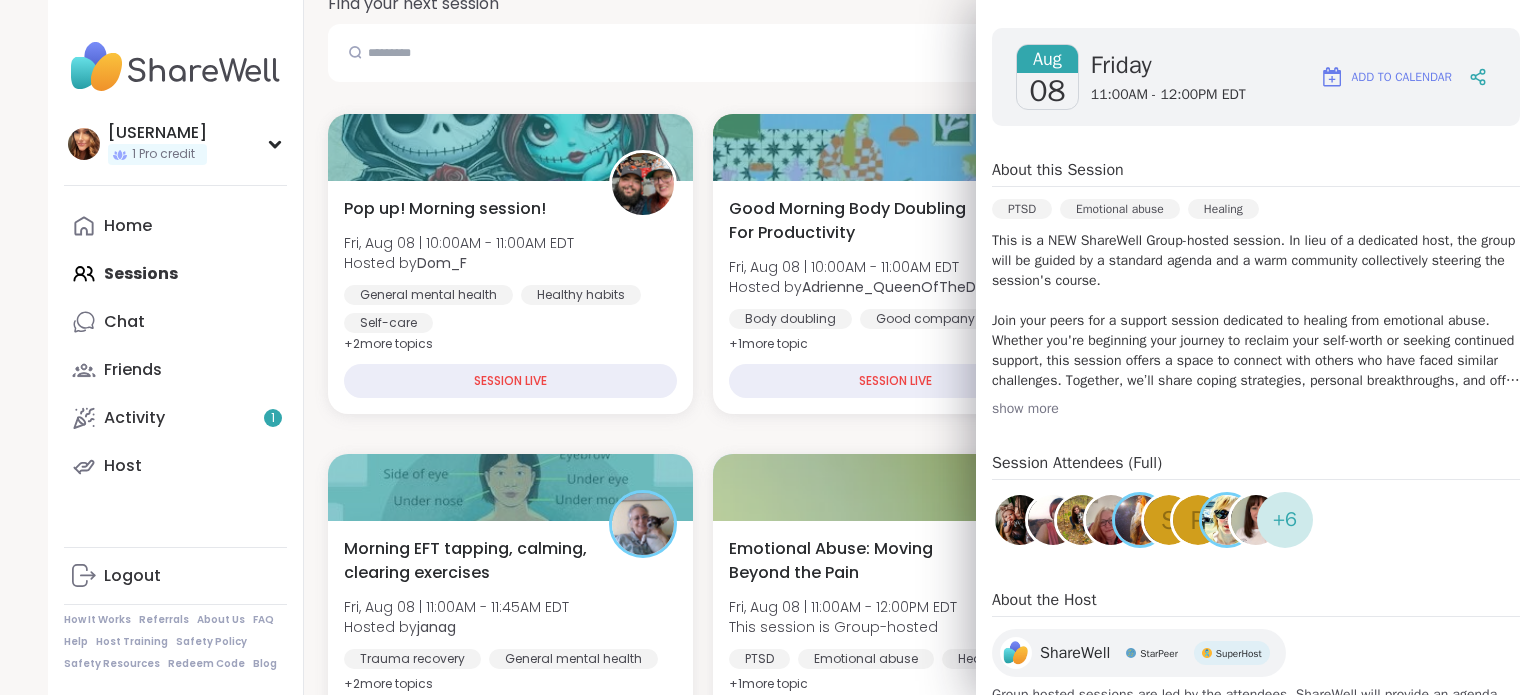 scroll, scrollTop: 400, scrollLeft: 0, axis: vertical 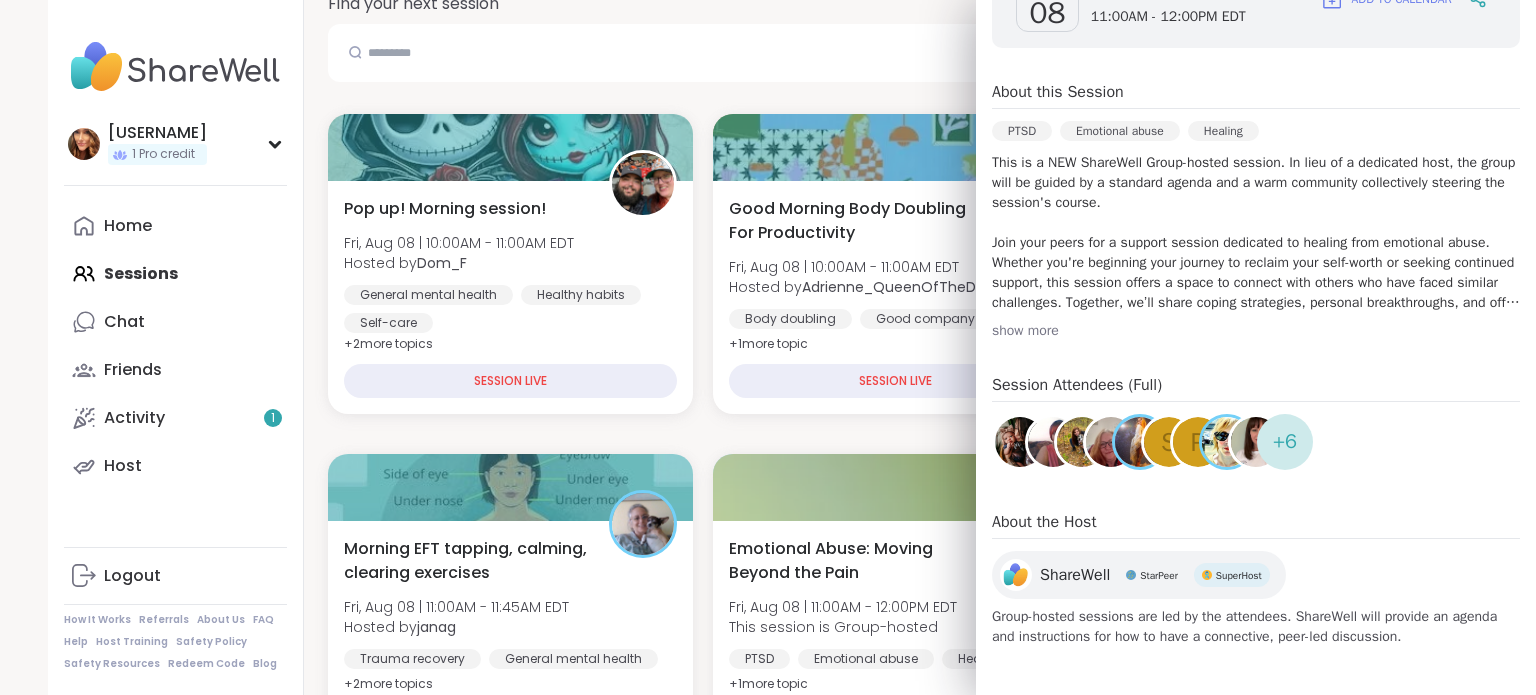 click on "show more" at bounding box center [1256, 331] 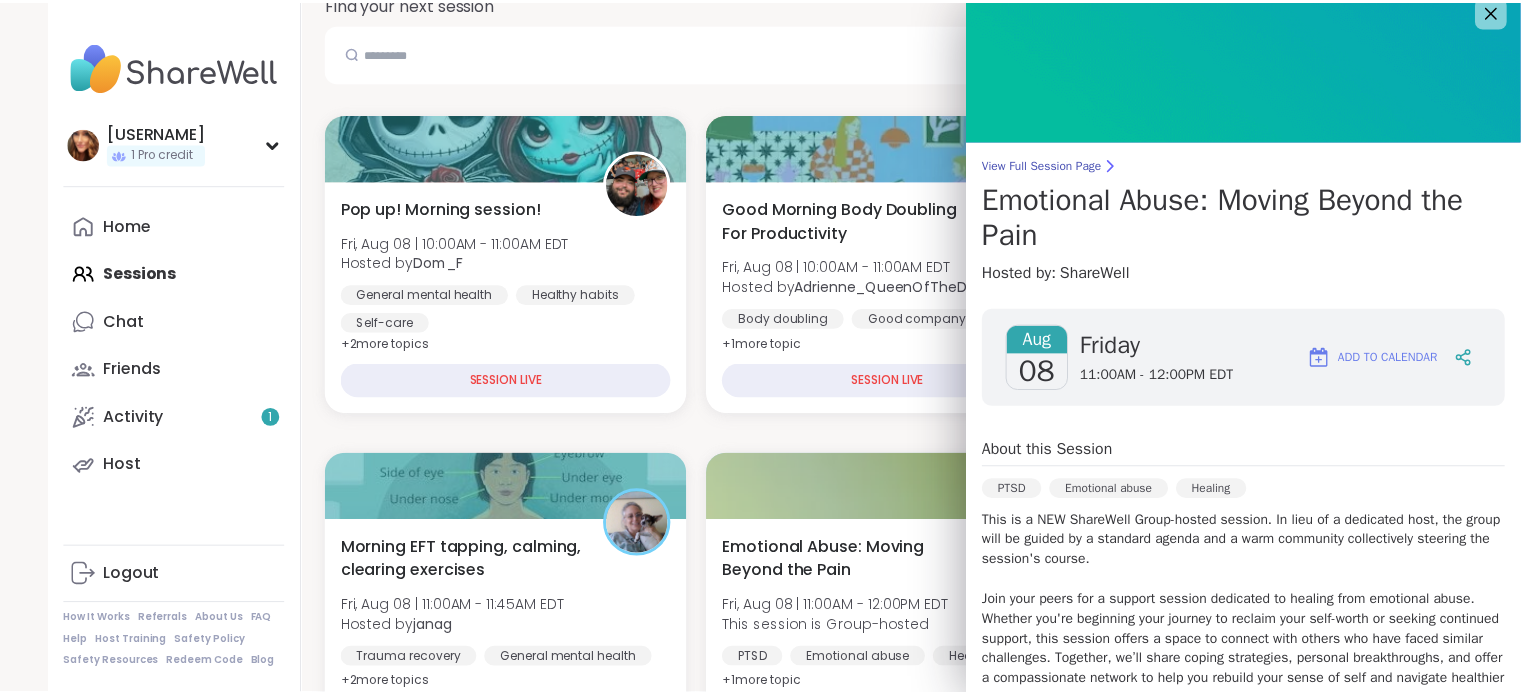 scroll, scrollTop: 0, scrollLeft: 0, axis: both 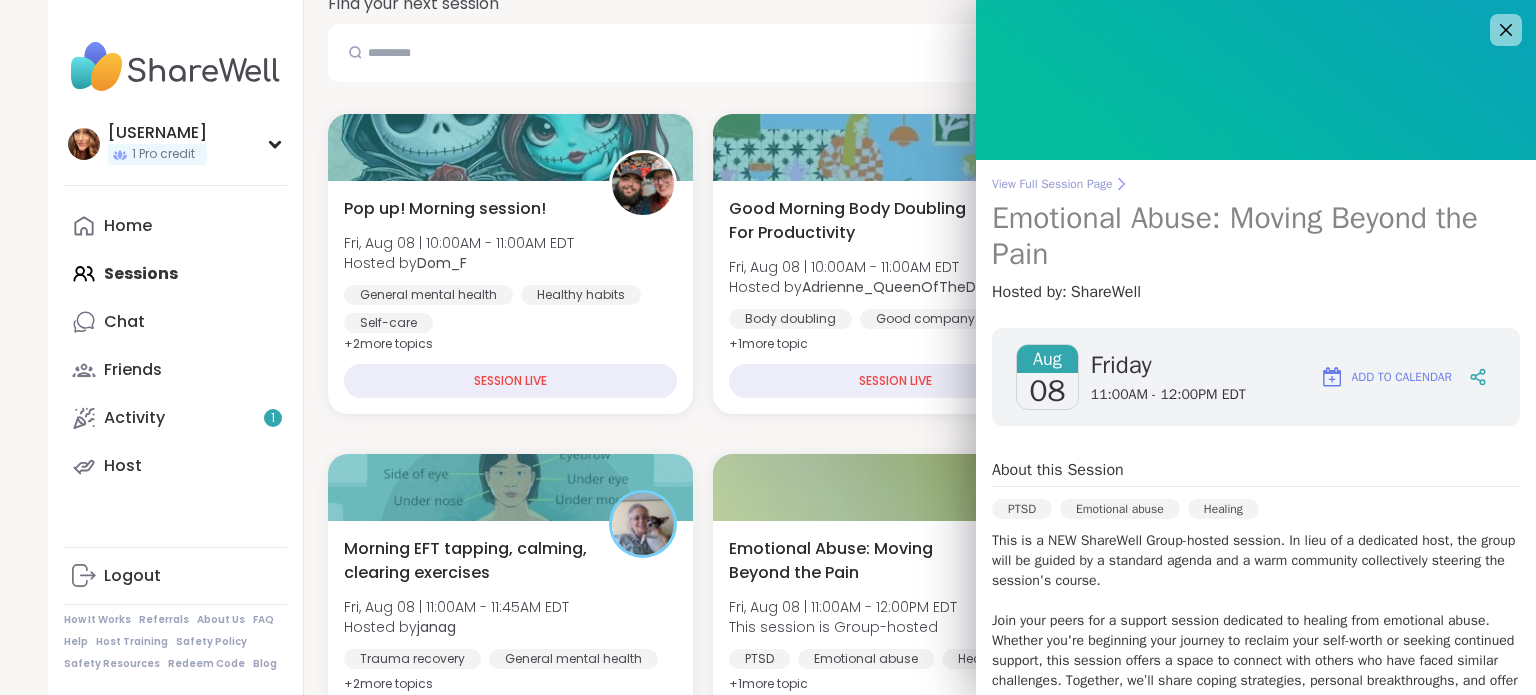 click on "View Full Session Page" at bounding box center (1256, 184) 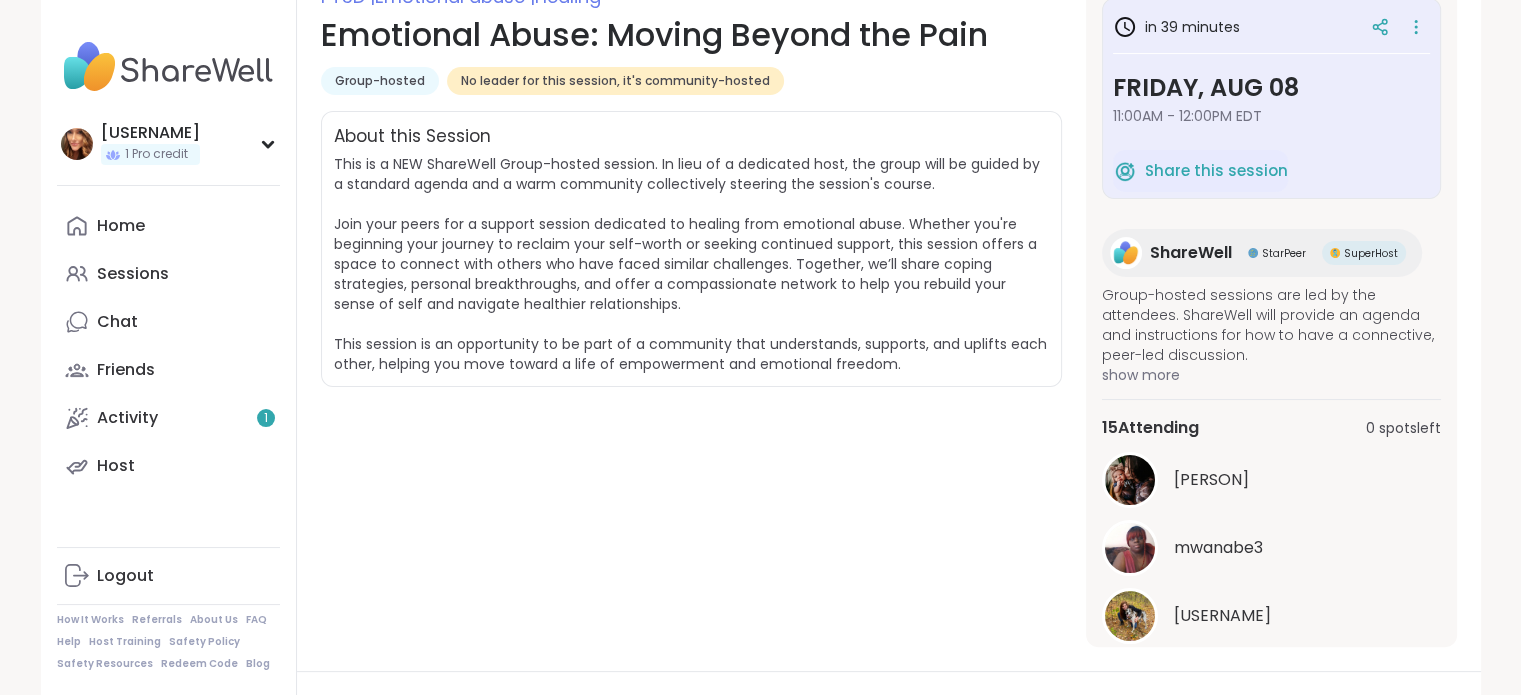 scroll, scrollTop: 300, scrollLeft: 0, axis: vertical 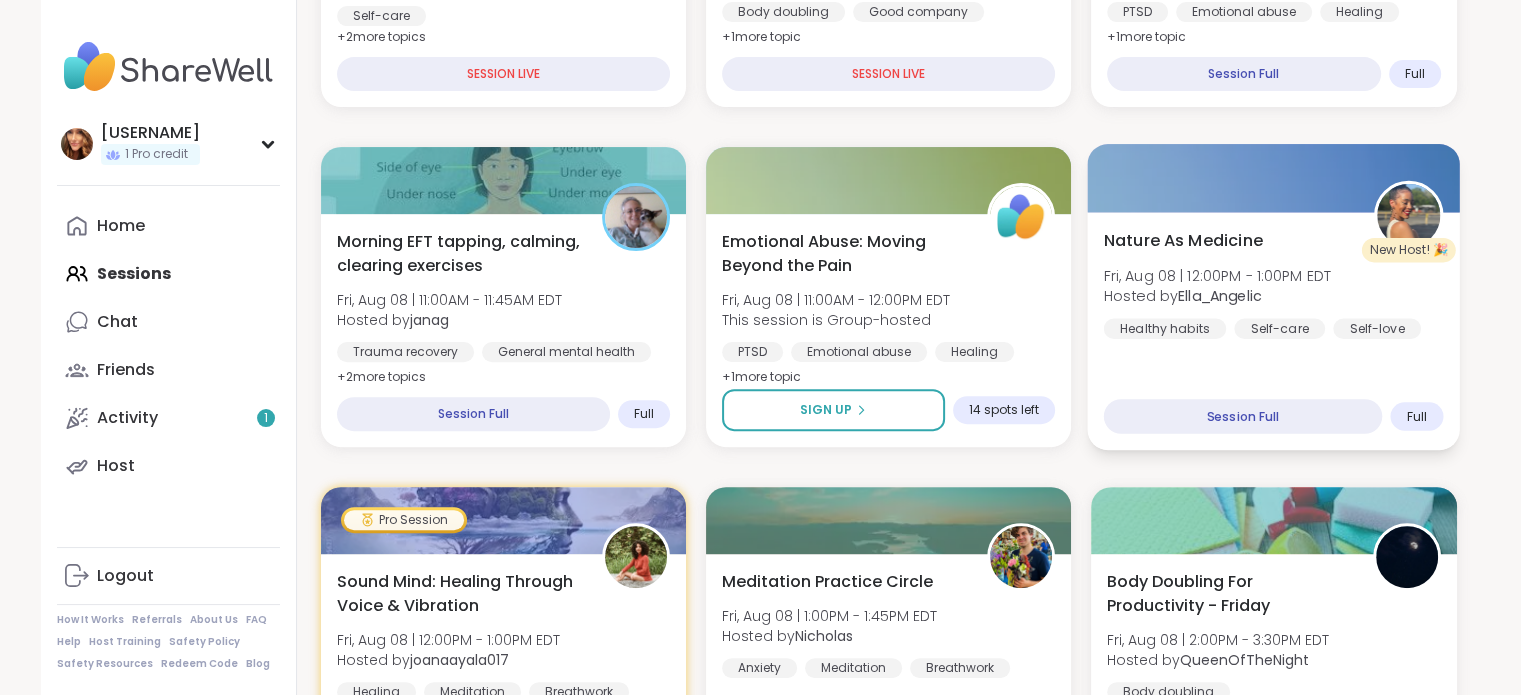 click on "Nature As Medicine" at bounding box center [1183, 240] 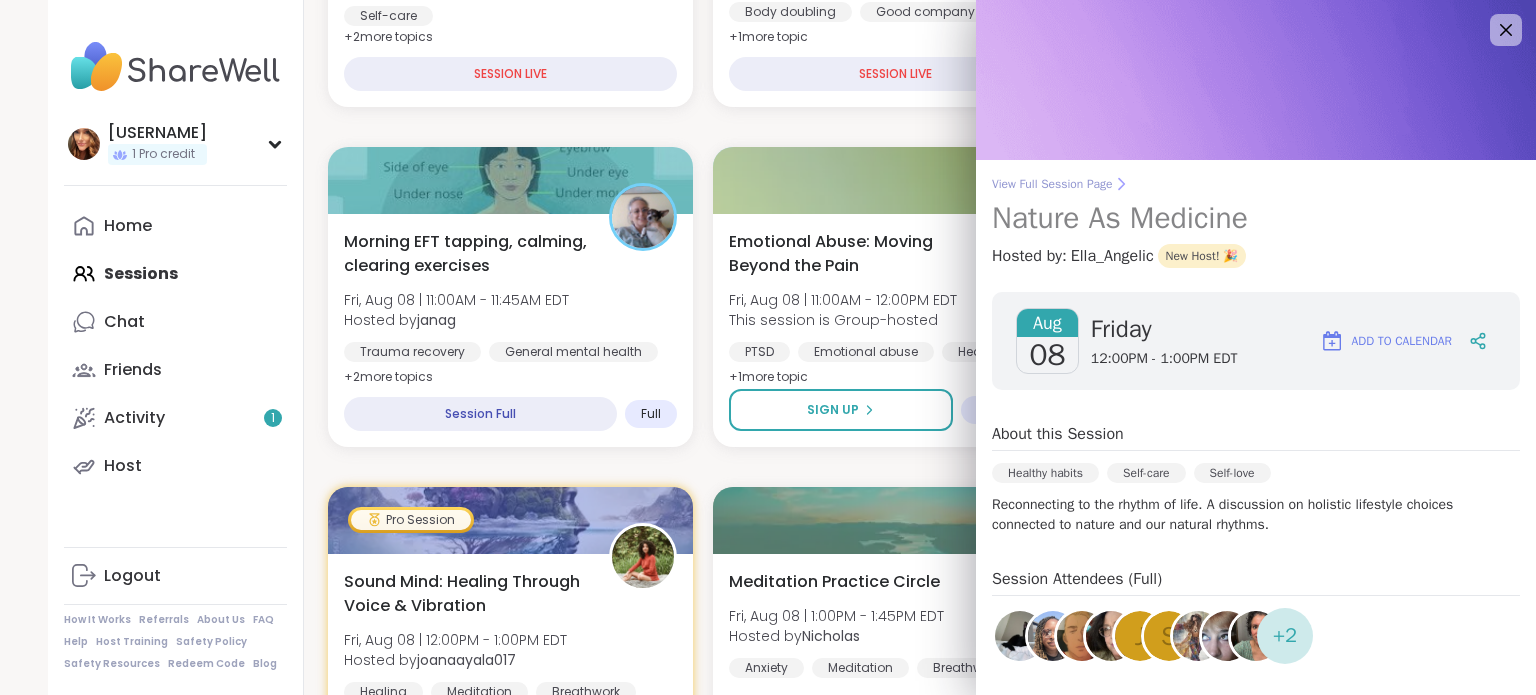 click on "View Full Session Page" at bounding box center (1256, 184) 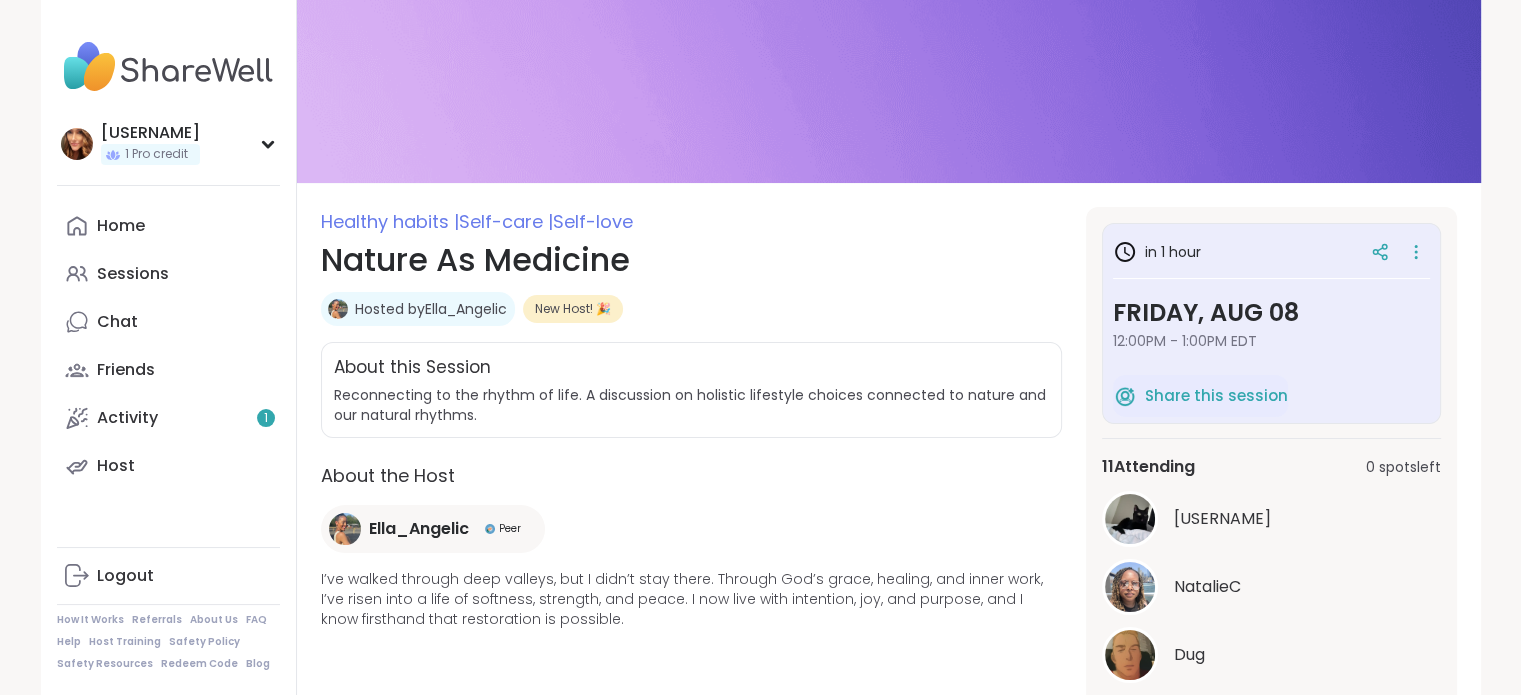 scroll, scrollTop: 0, scrollLeft: 0, axis: both 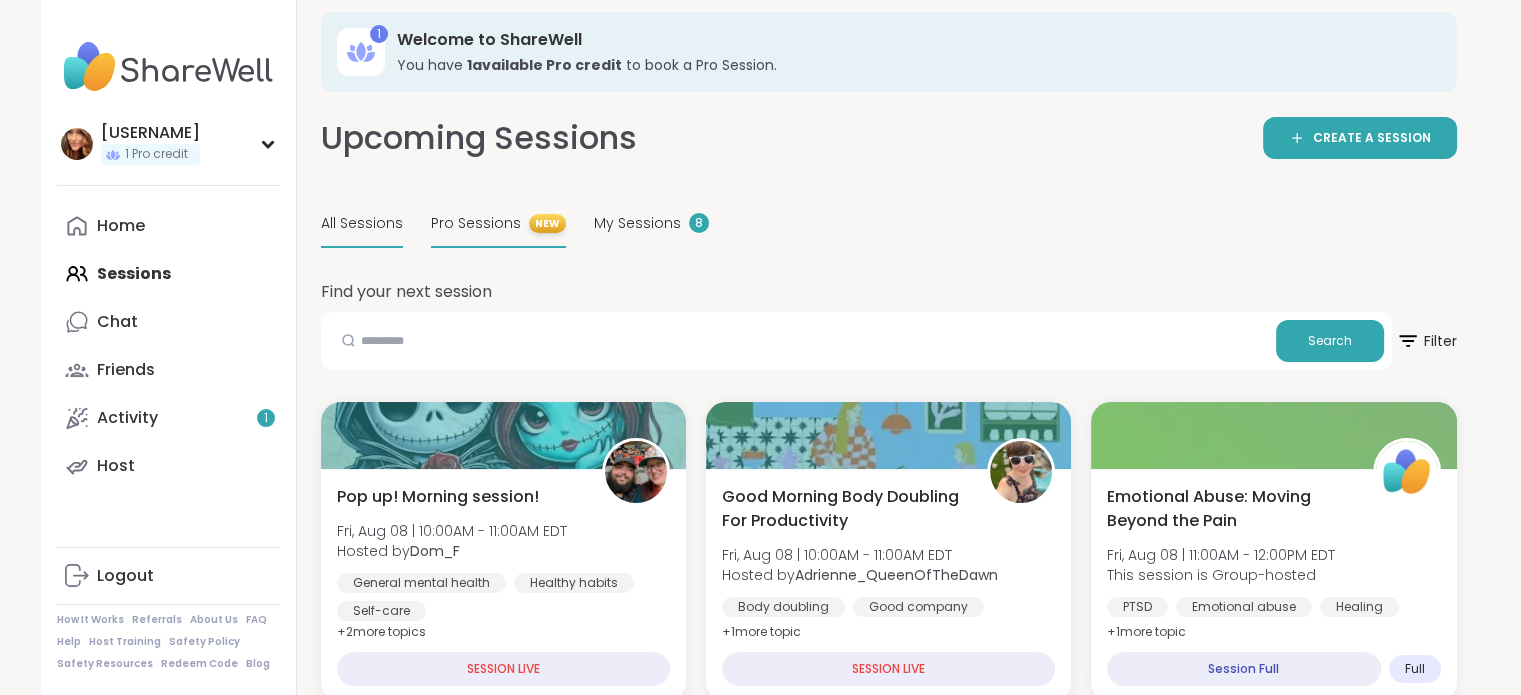 click on "Pro Sessions" at bounding box center [476, 223] 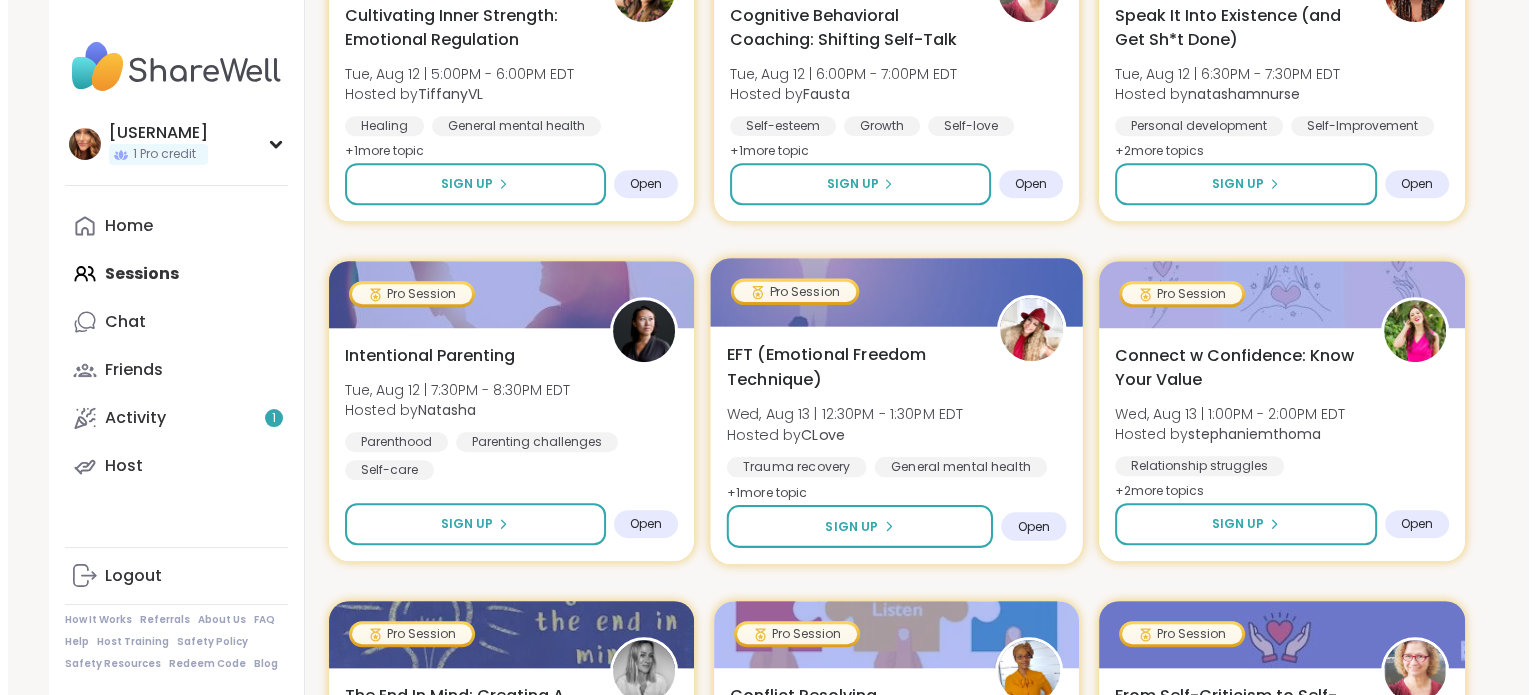 scroll, scrollTop: 1000, scrollLeft: 0, axis: vertical 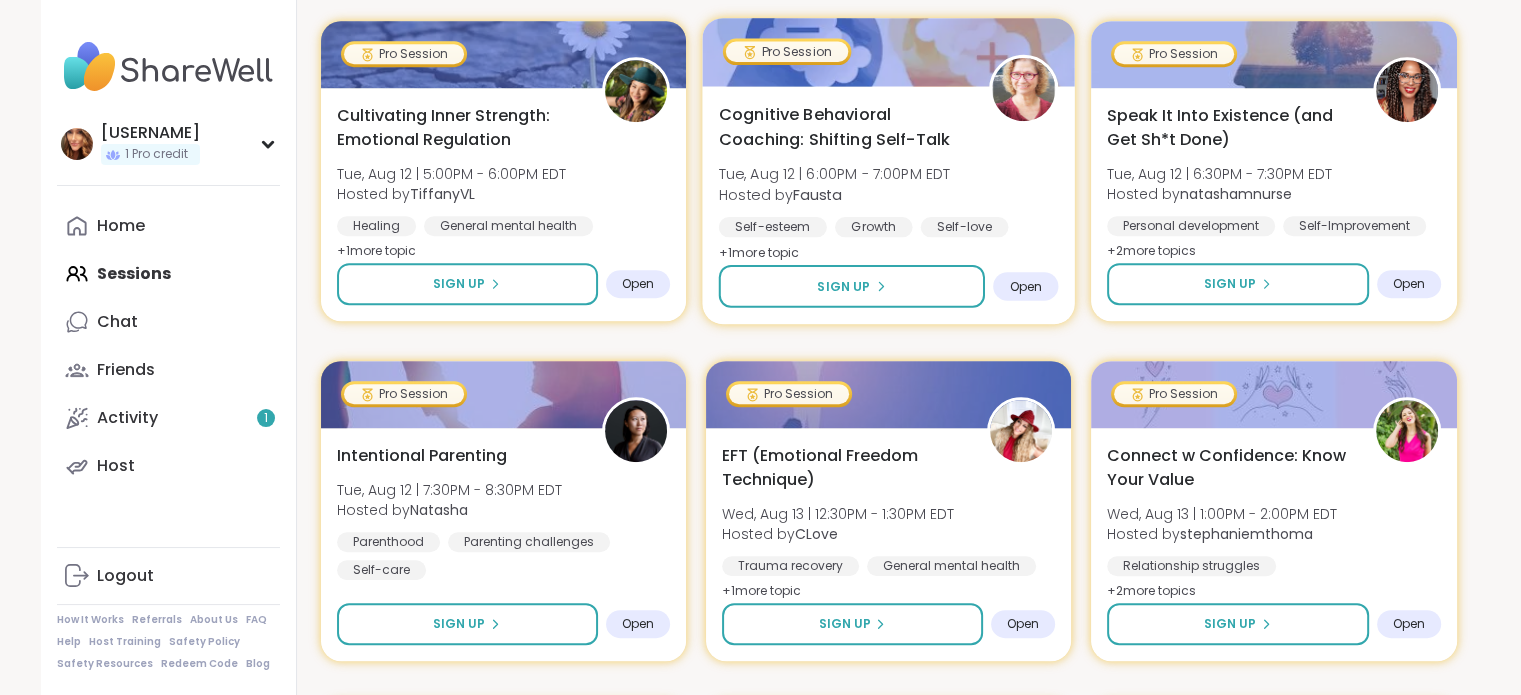click on "Cognitive Behavioral Coaching: Shifting Self-Talk" at bounding box center (842, 127) 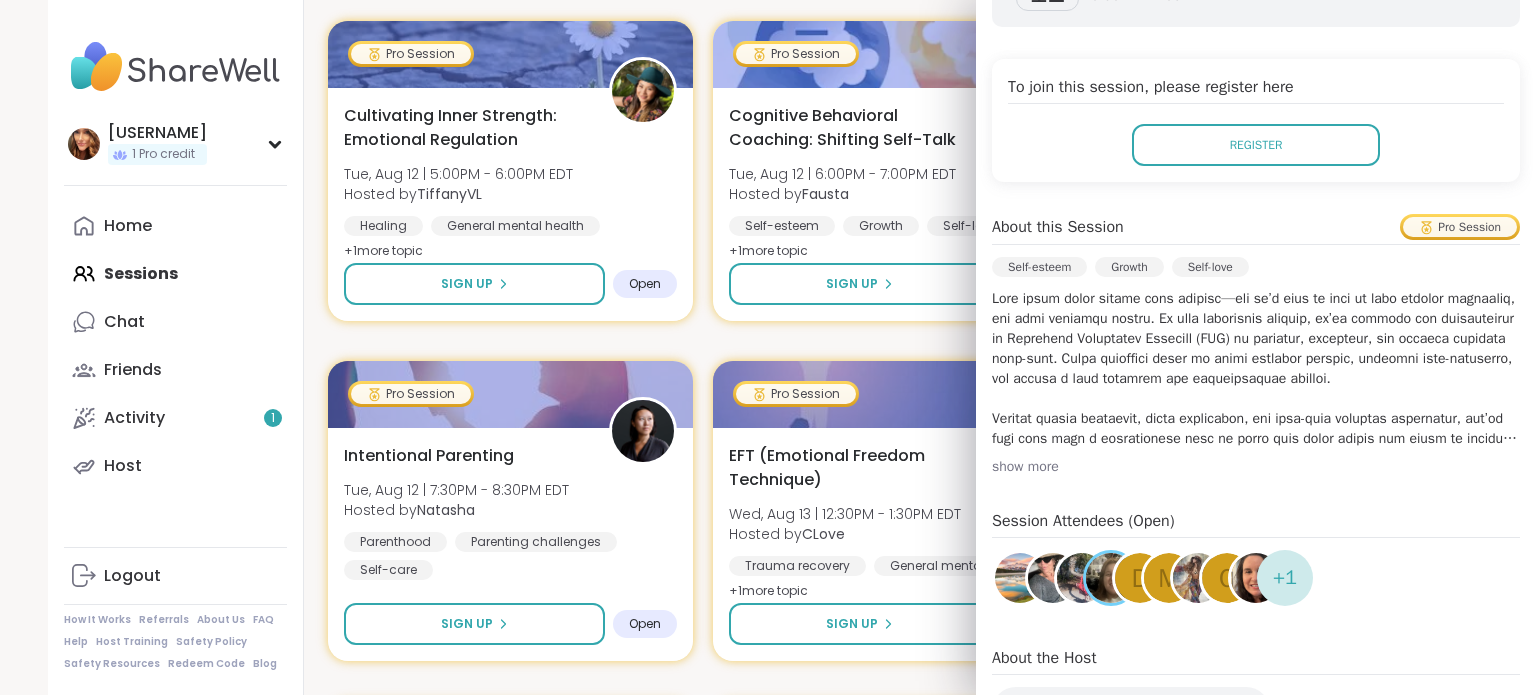 scroll, scrollTop: 400, scrollLeft: 0, axis: vertical 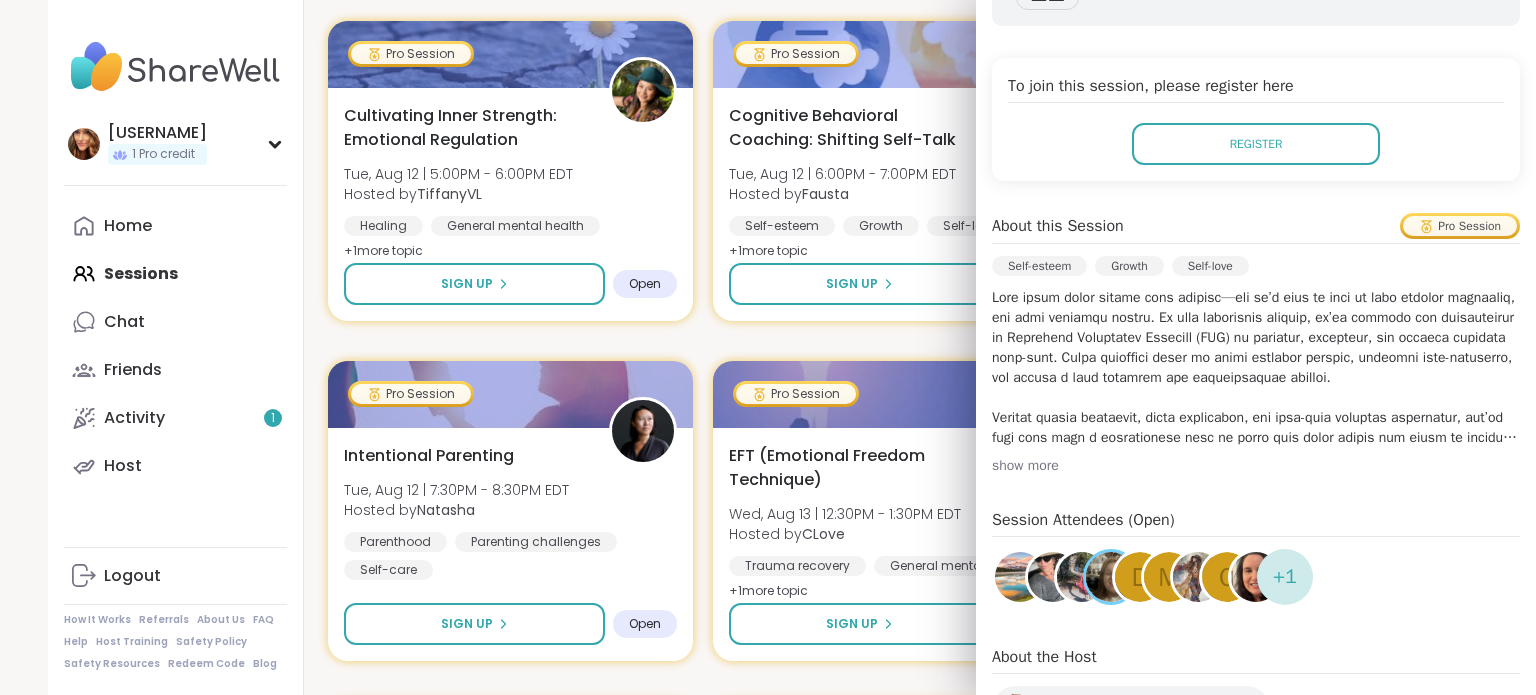 click on "show more" at bounding box center [1256, 466] 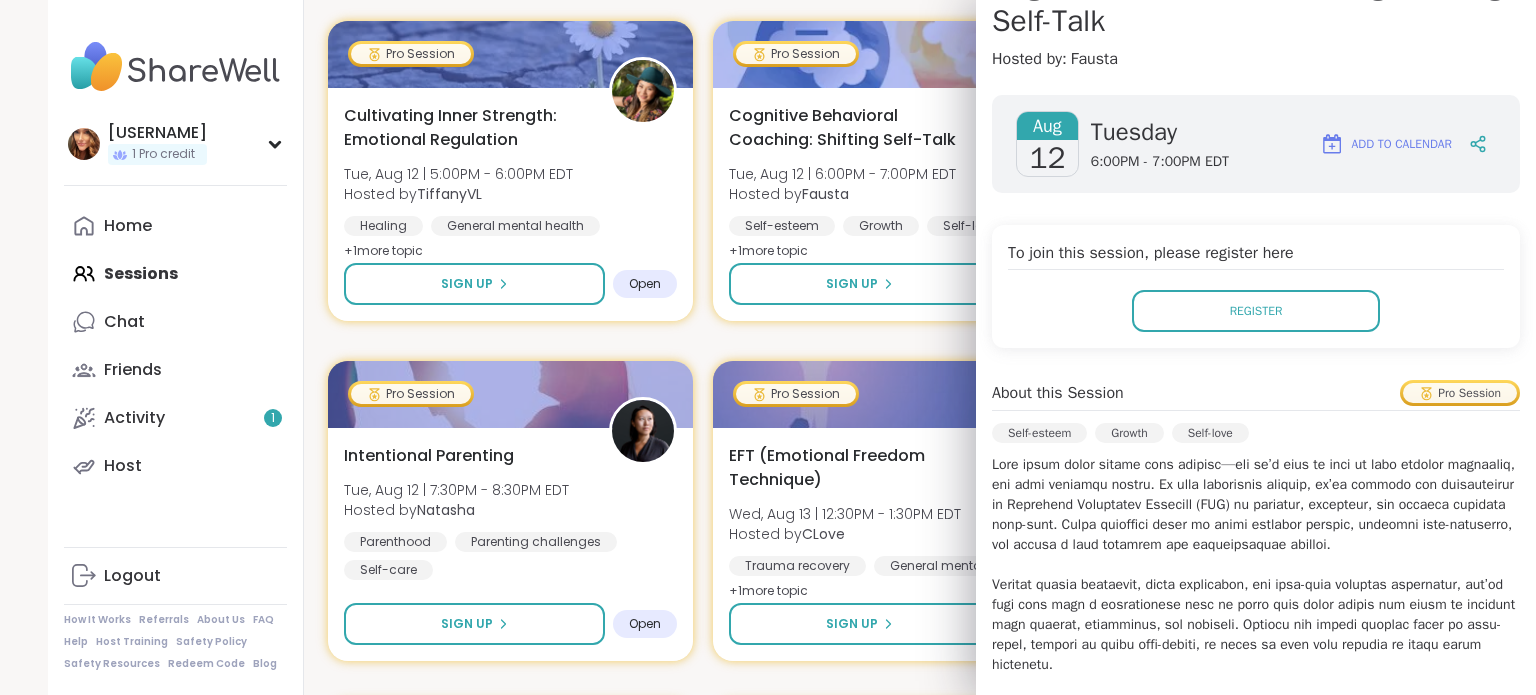 scroll, scrollTop: 300, scrollLeft: 0, axis: vertical 